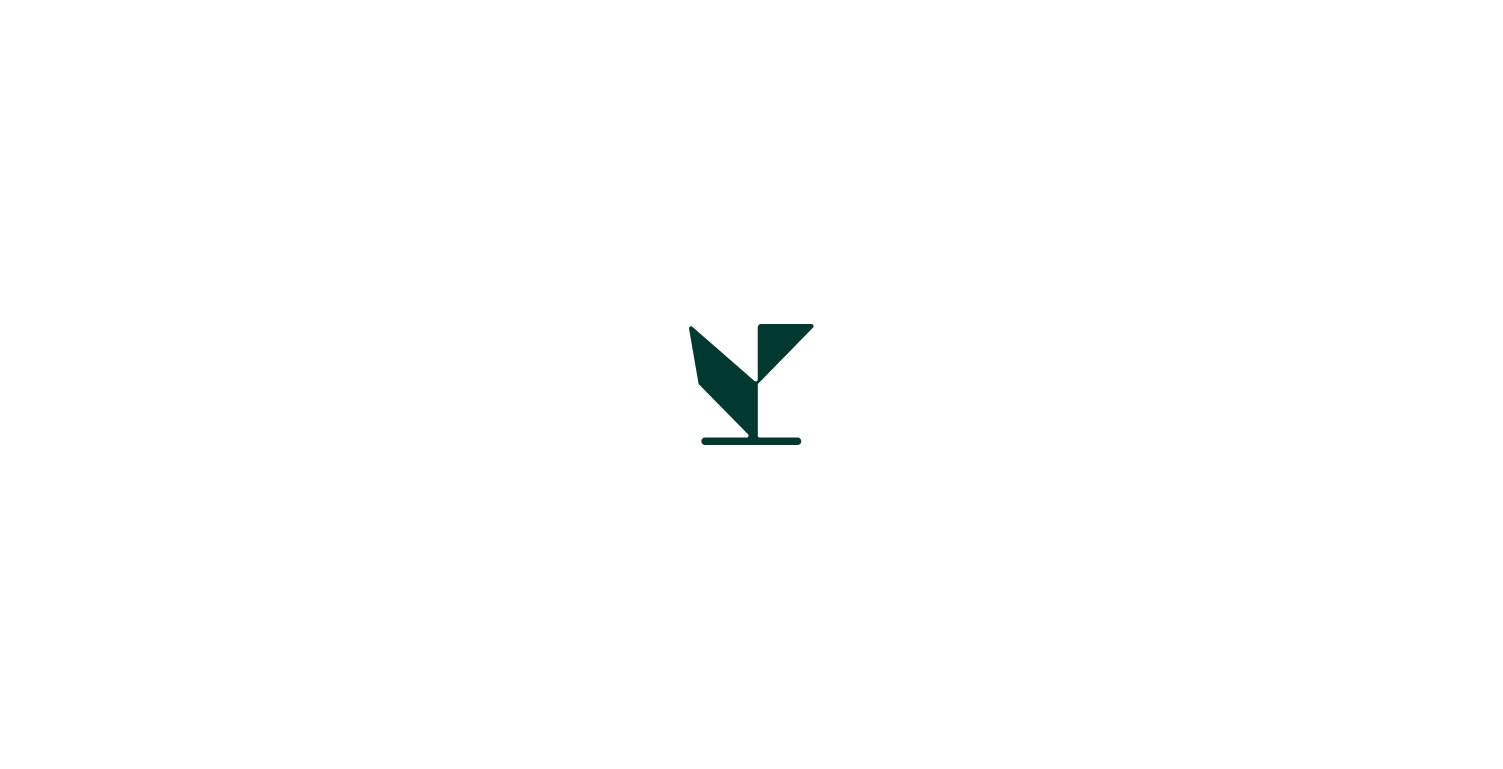 scroll, scrollTop: 0, scrollLeft: 0, axis: both 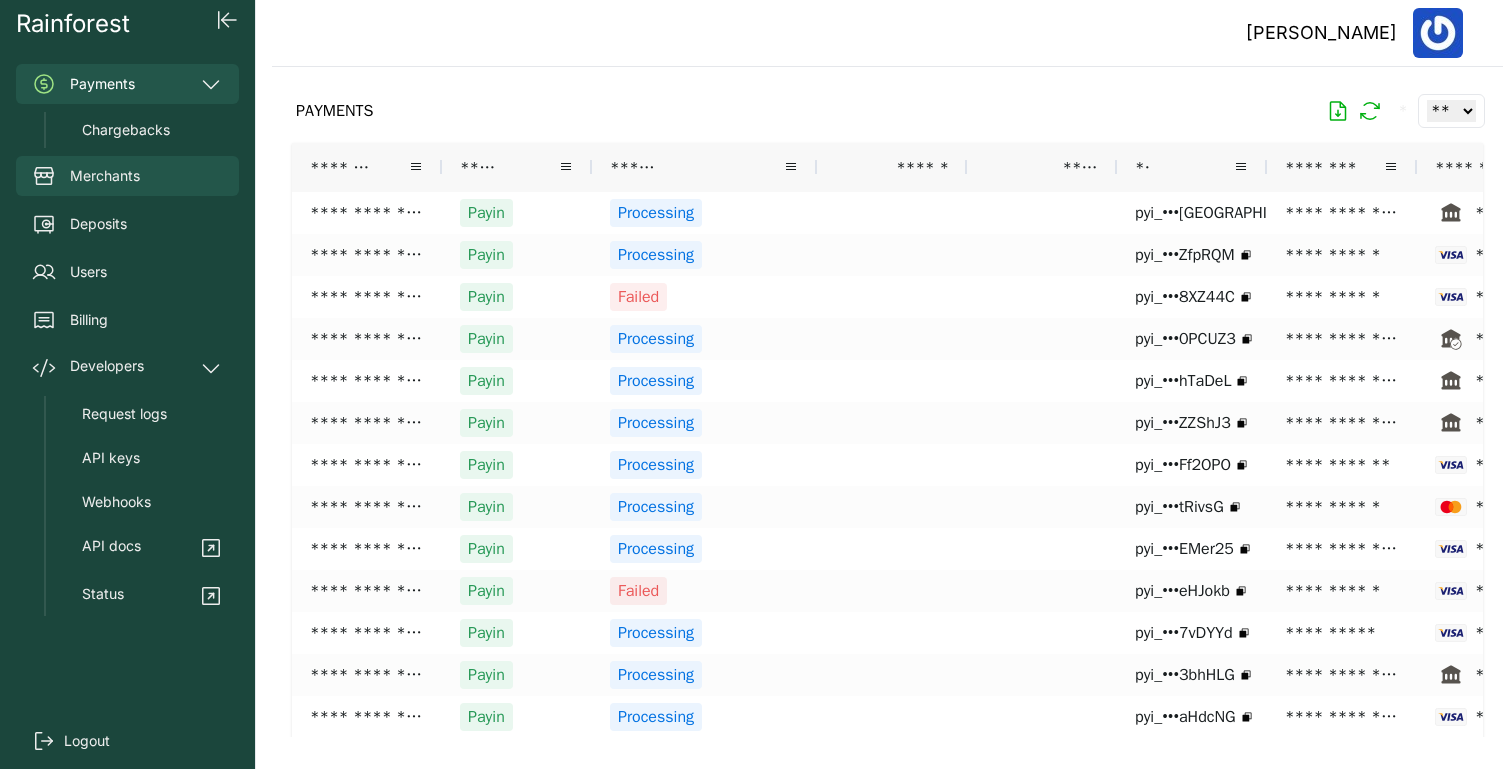 click on "Merchants" at bounding box center [127, 176] 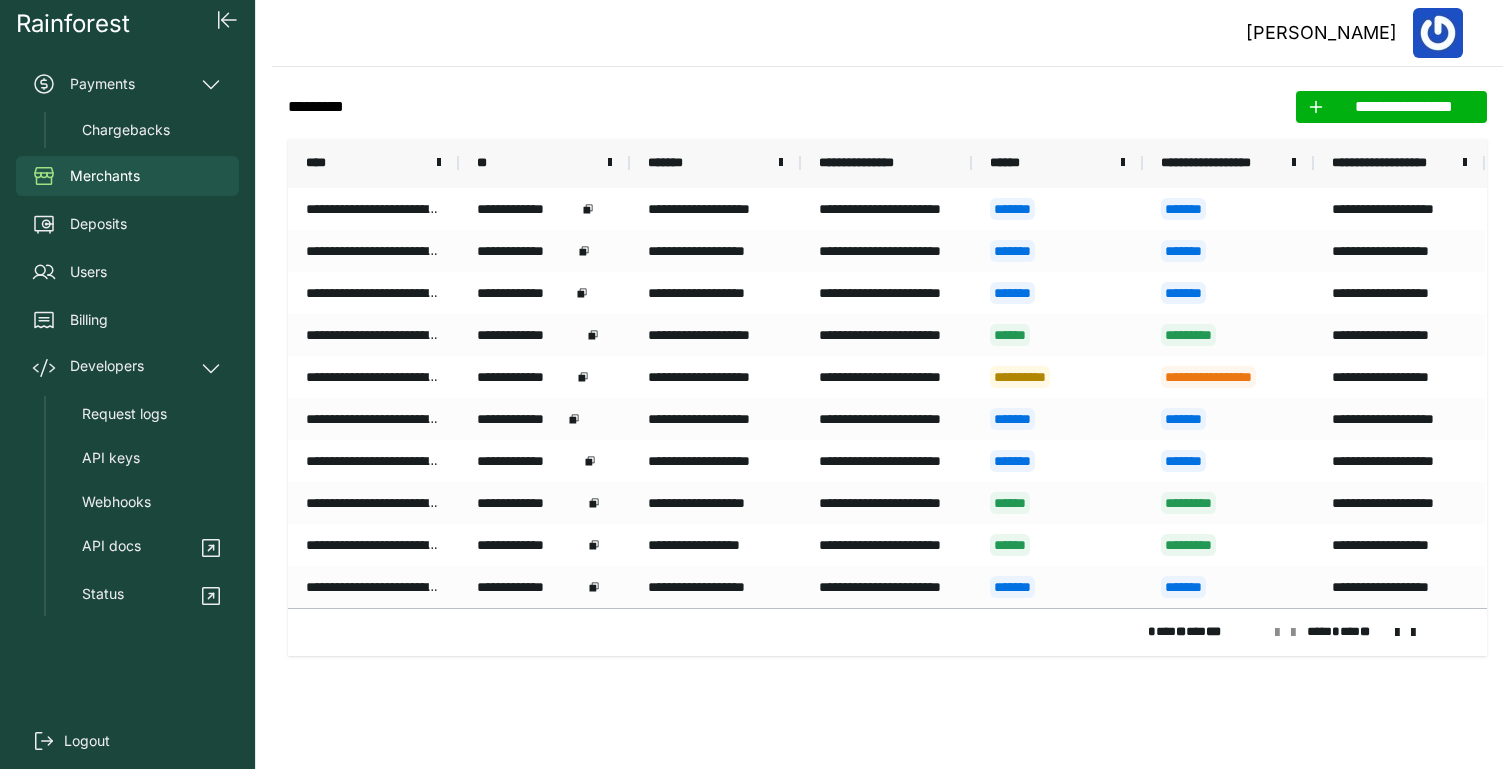 click at bounding box center (1397, 633) 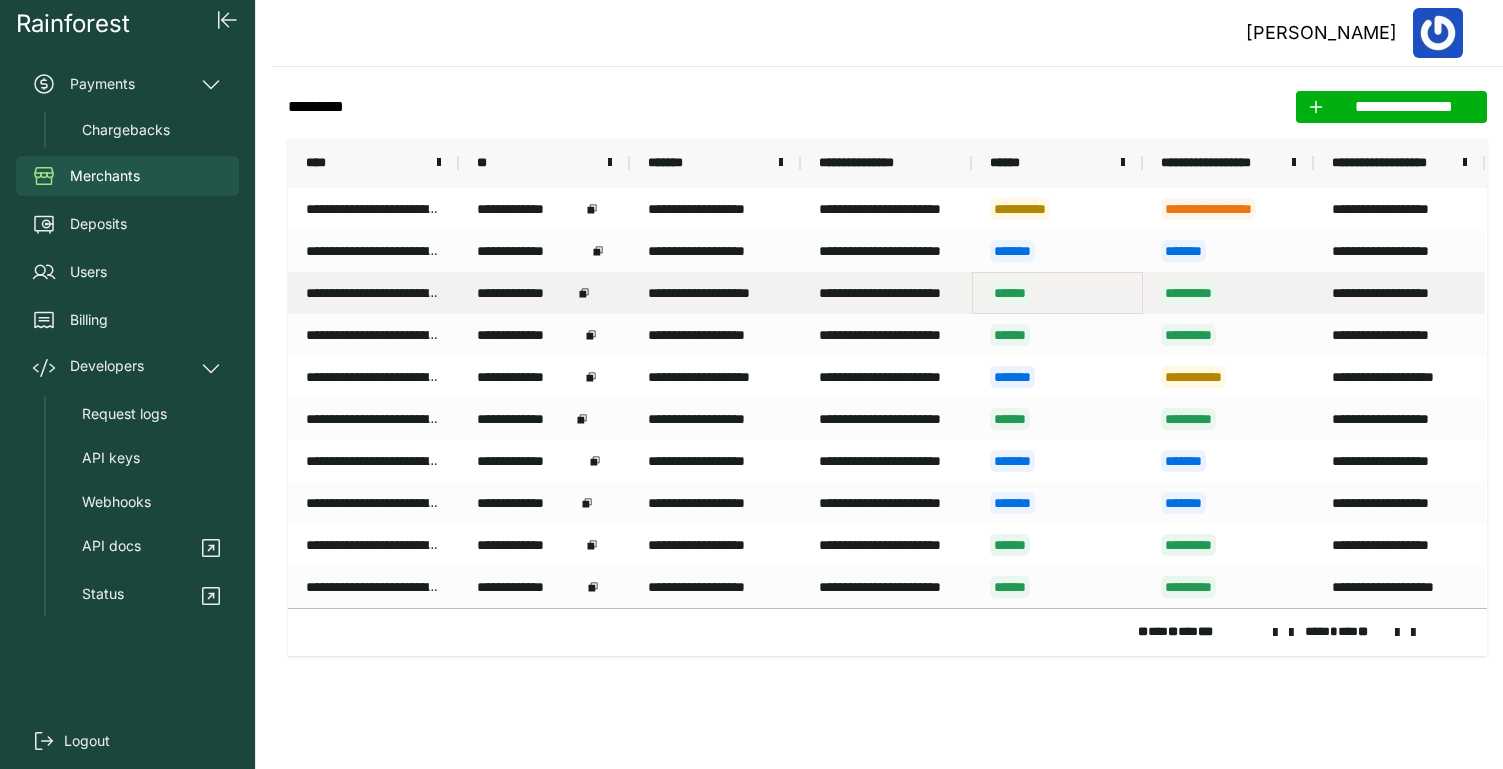 click on "******" at bounding box center [1057, 293] 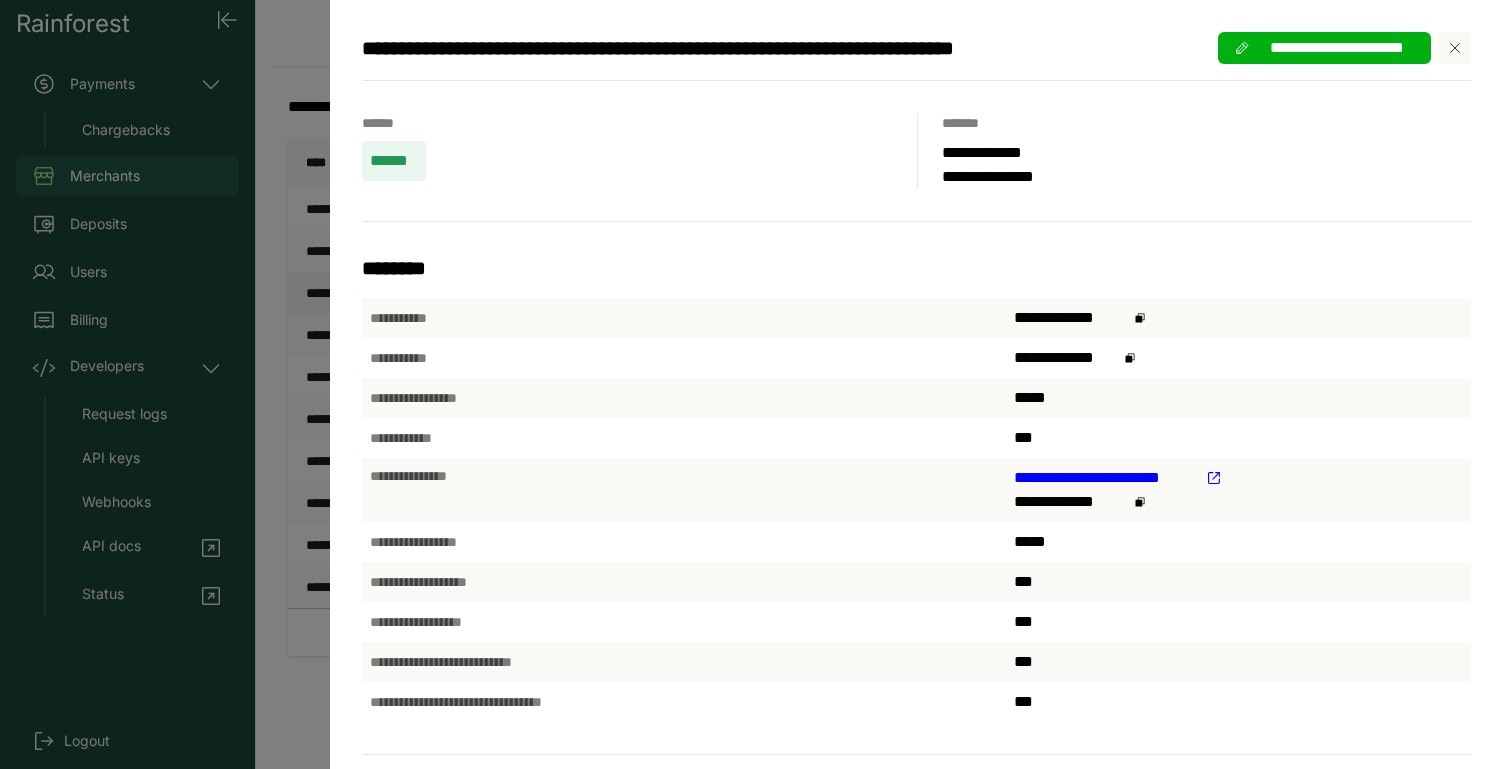 scroll, scrollTop: 9, scrollLeft: 0, axis: vertical 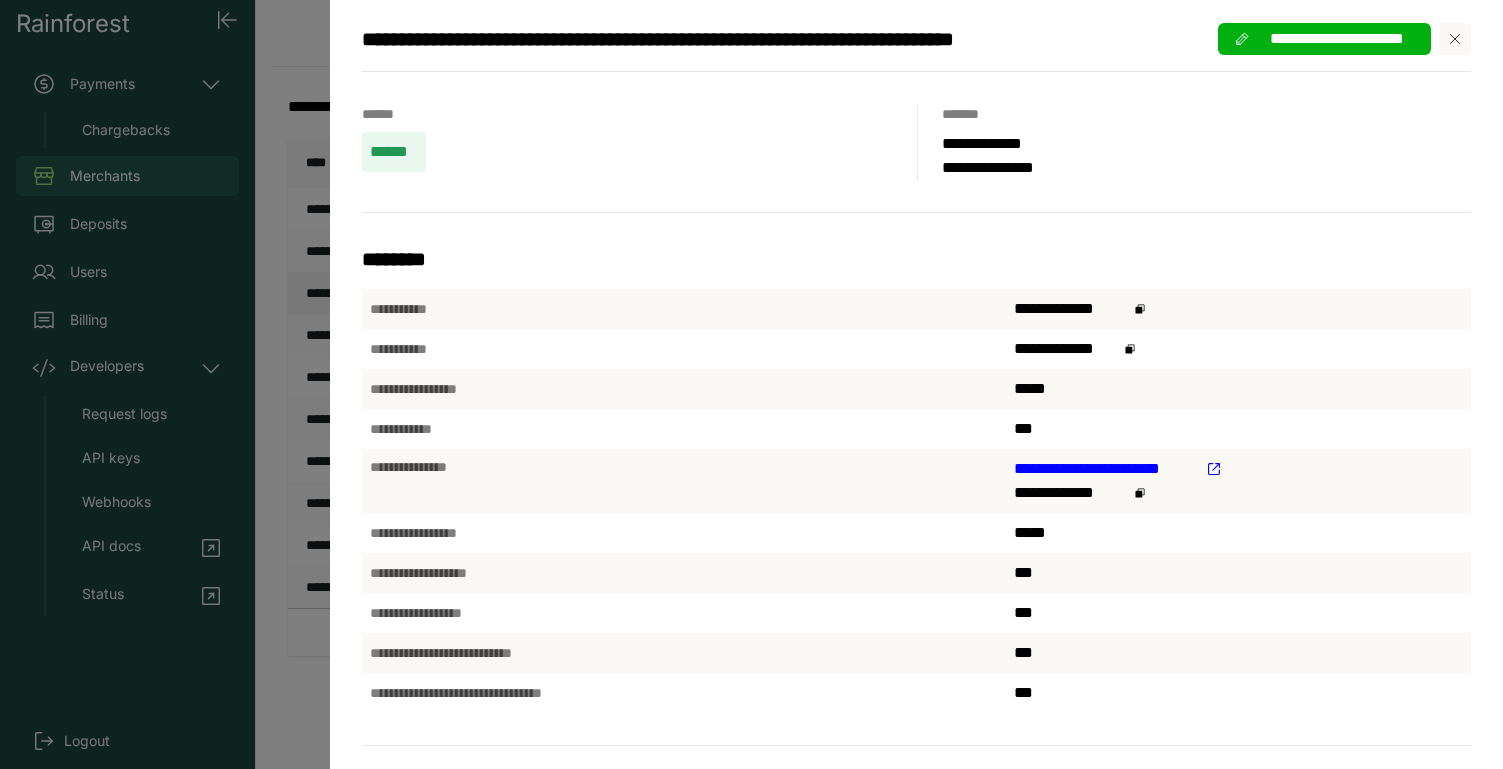 click 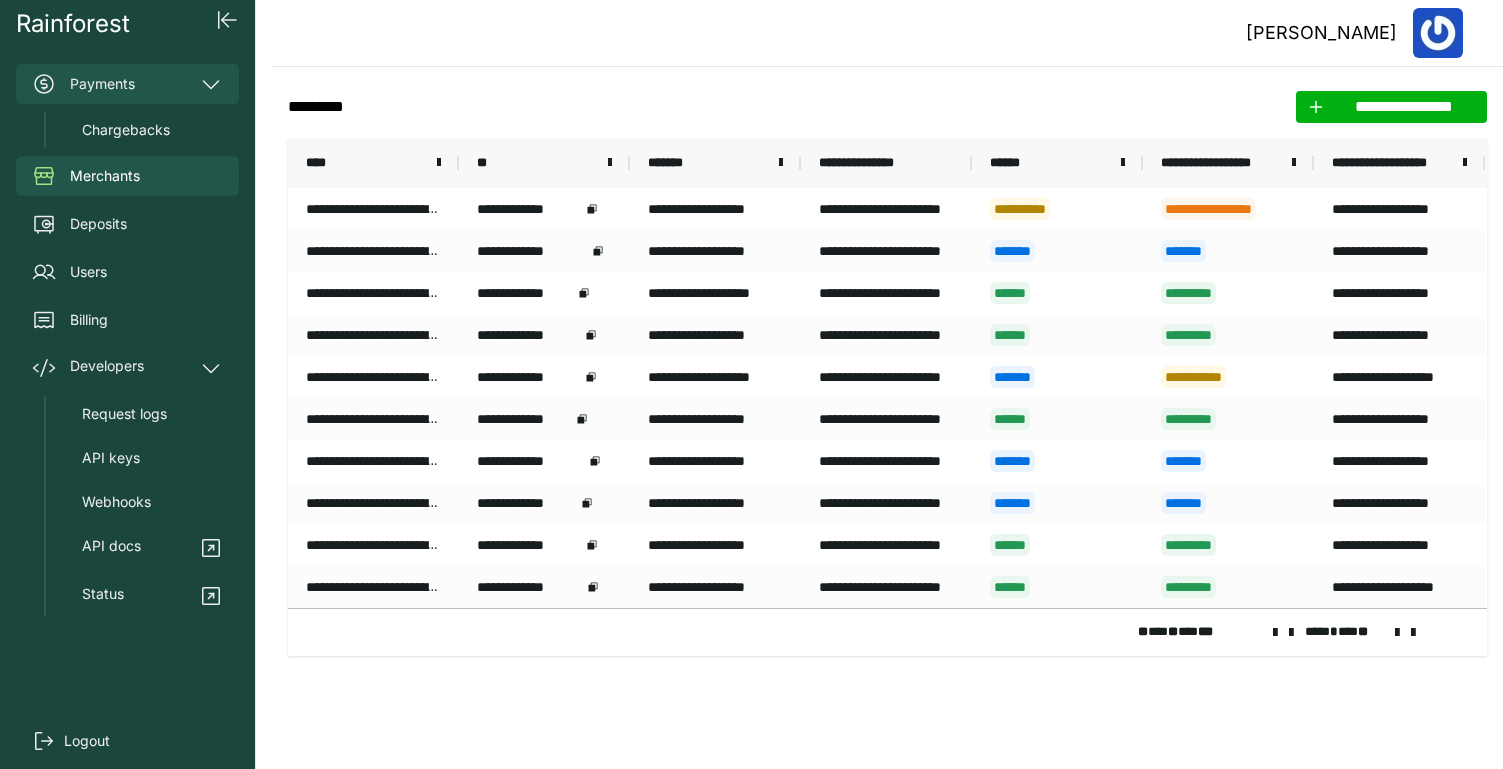 click 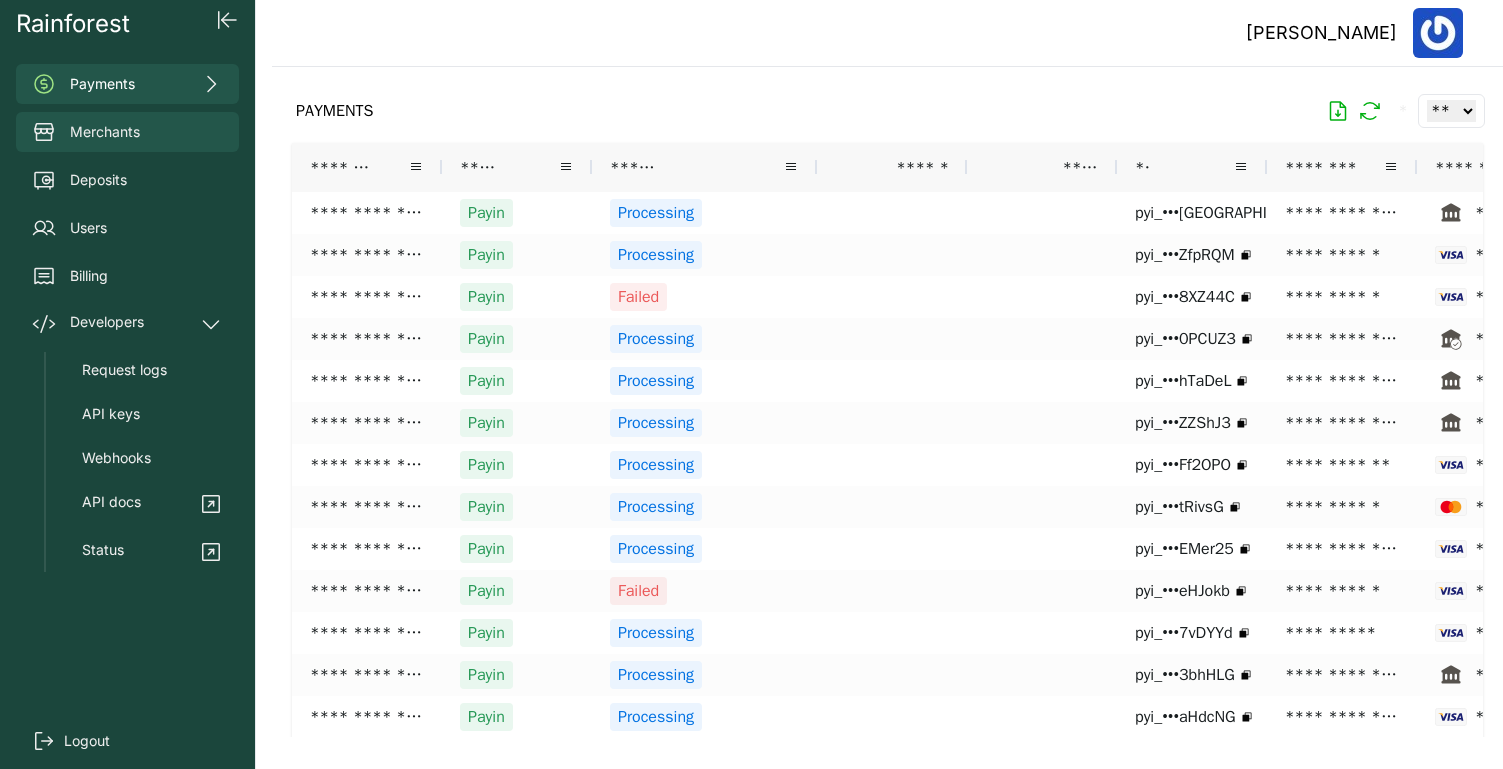 click on "Merchants" at bounding box center [105, 132] 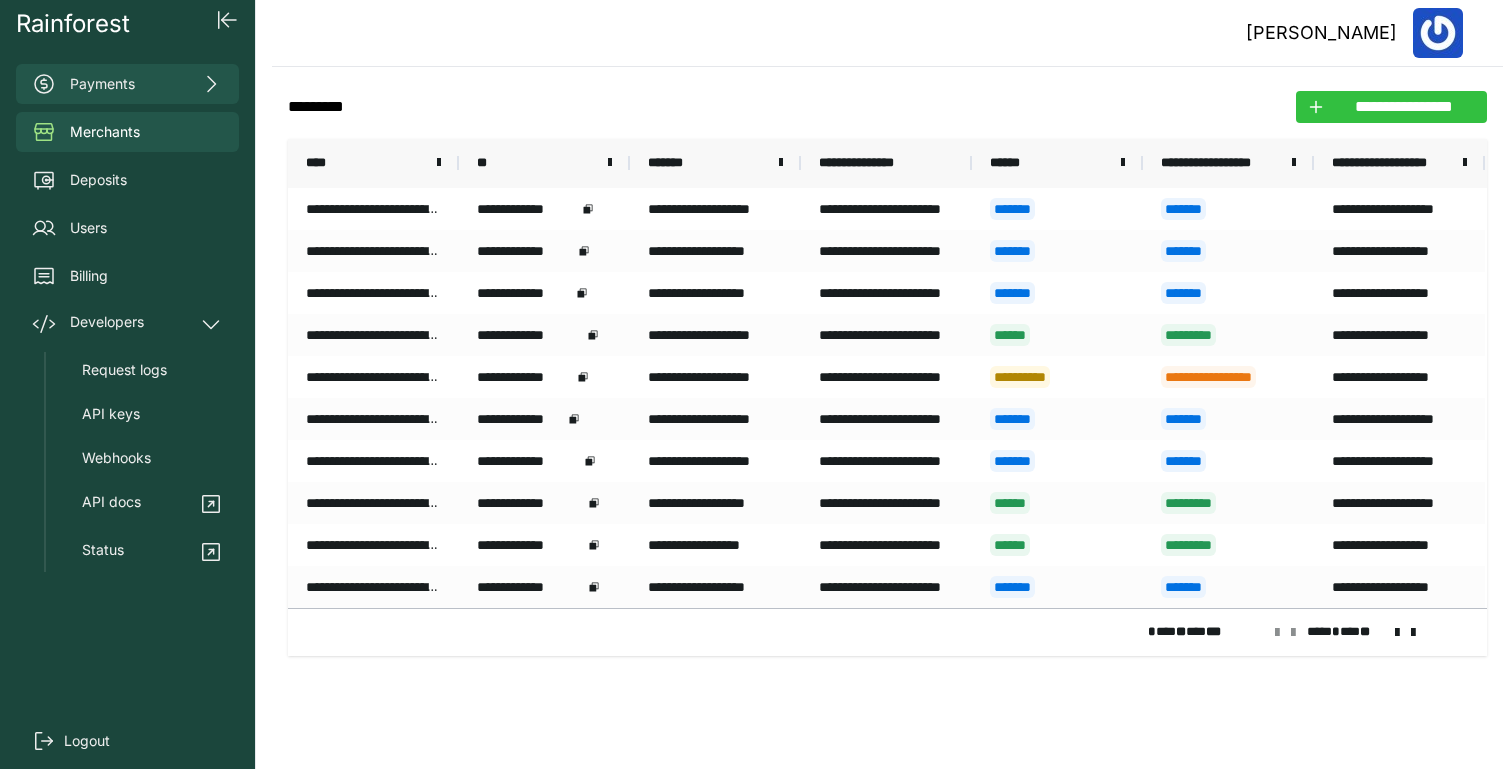click on "**********" at bounding box center [1403, 107] 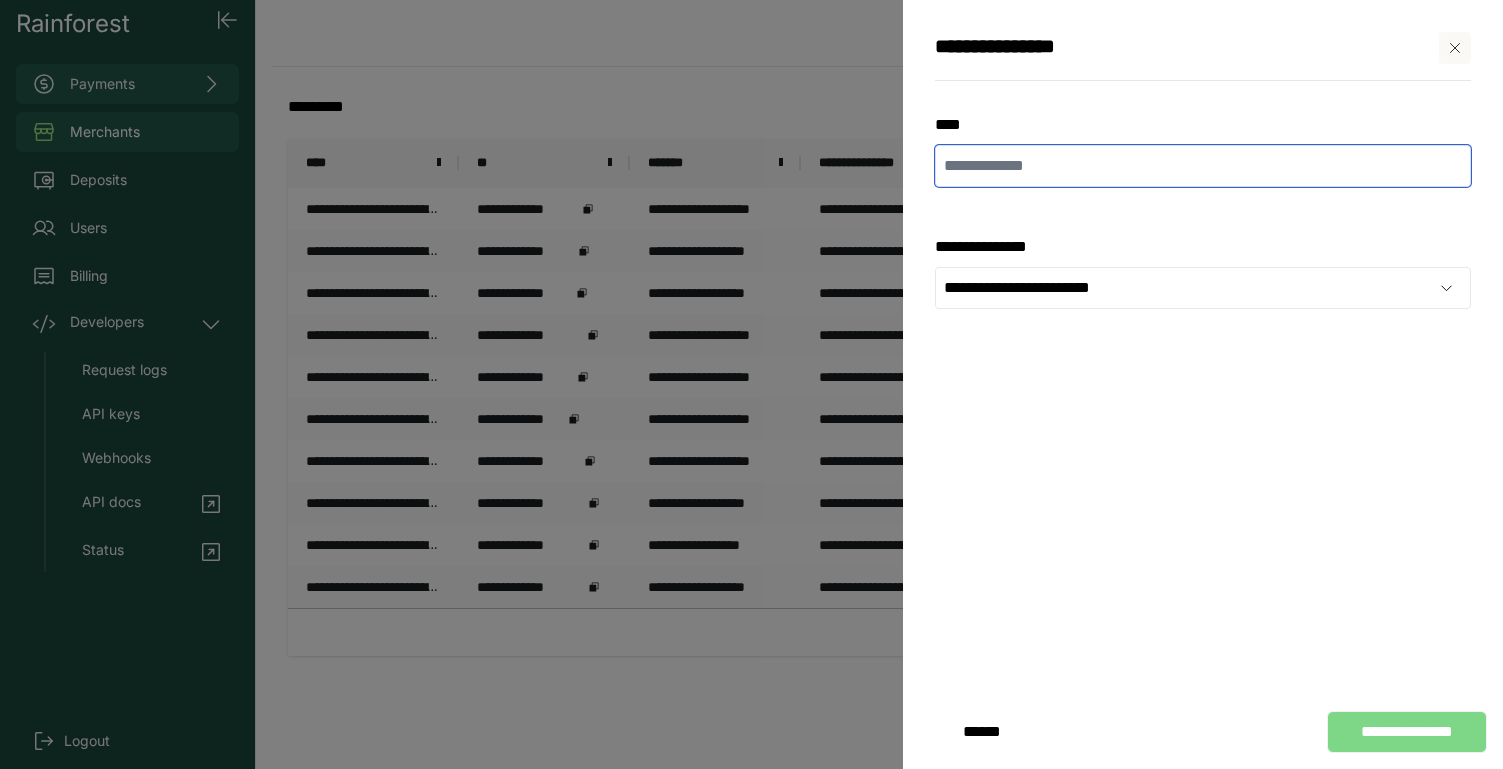 click at bounding box center (1203, 166) 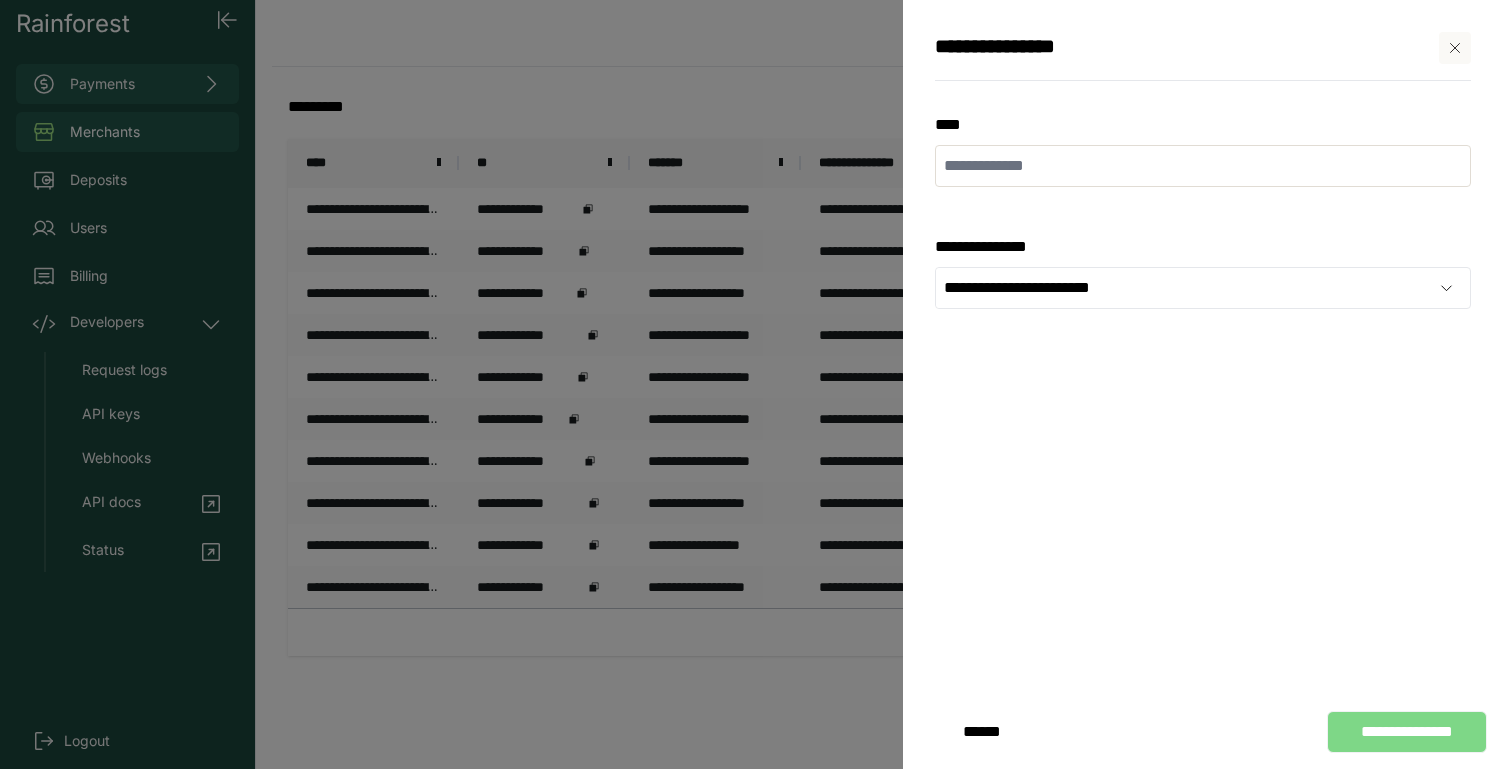 click on "****" at bounding box center [1203, 113] 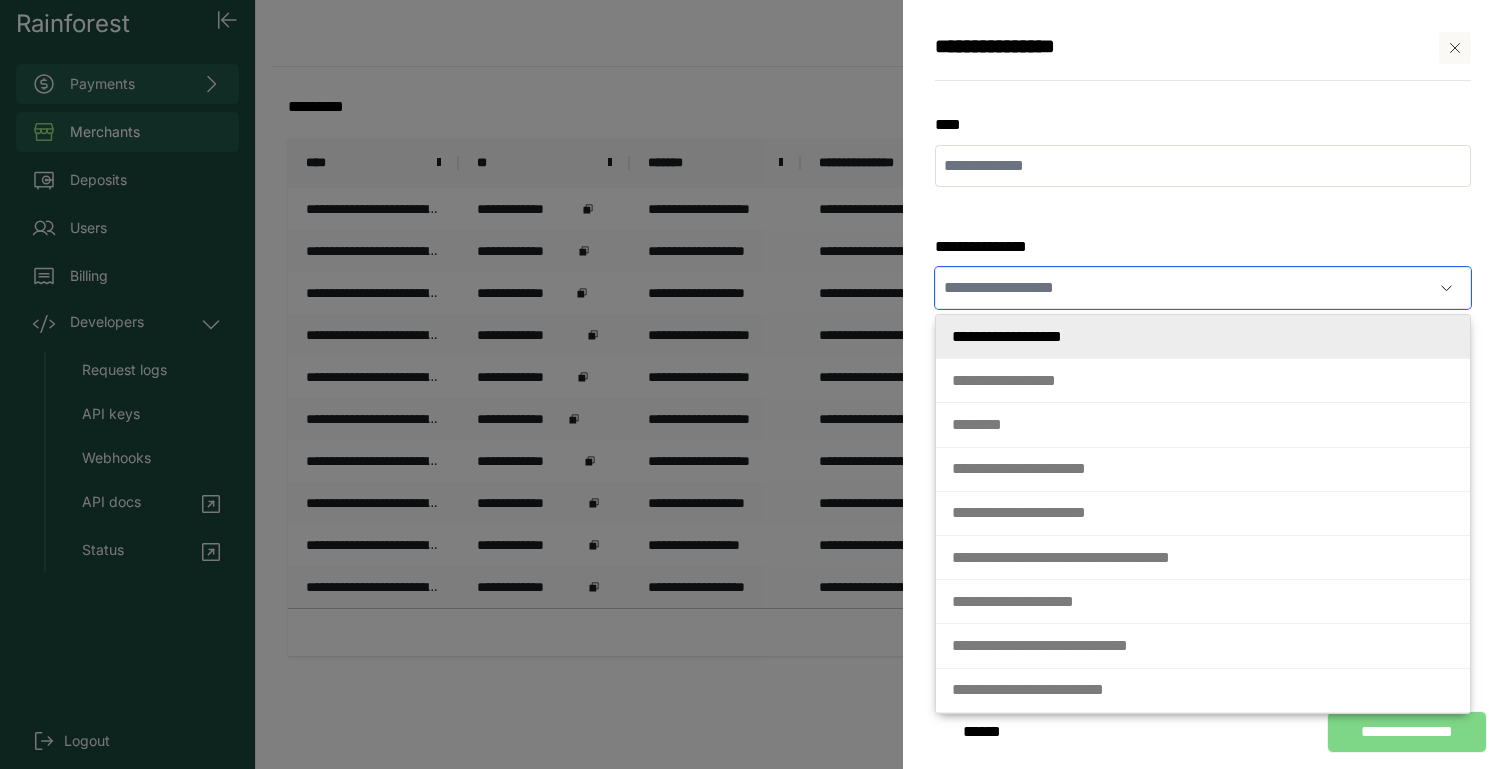 click at bounding box center [1183, 288] 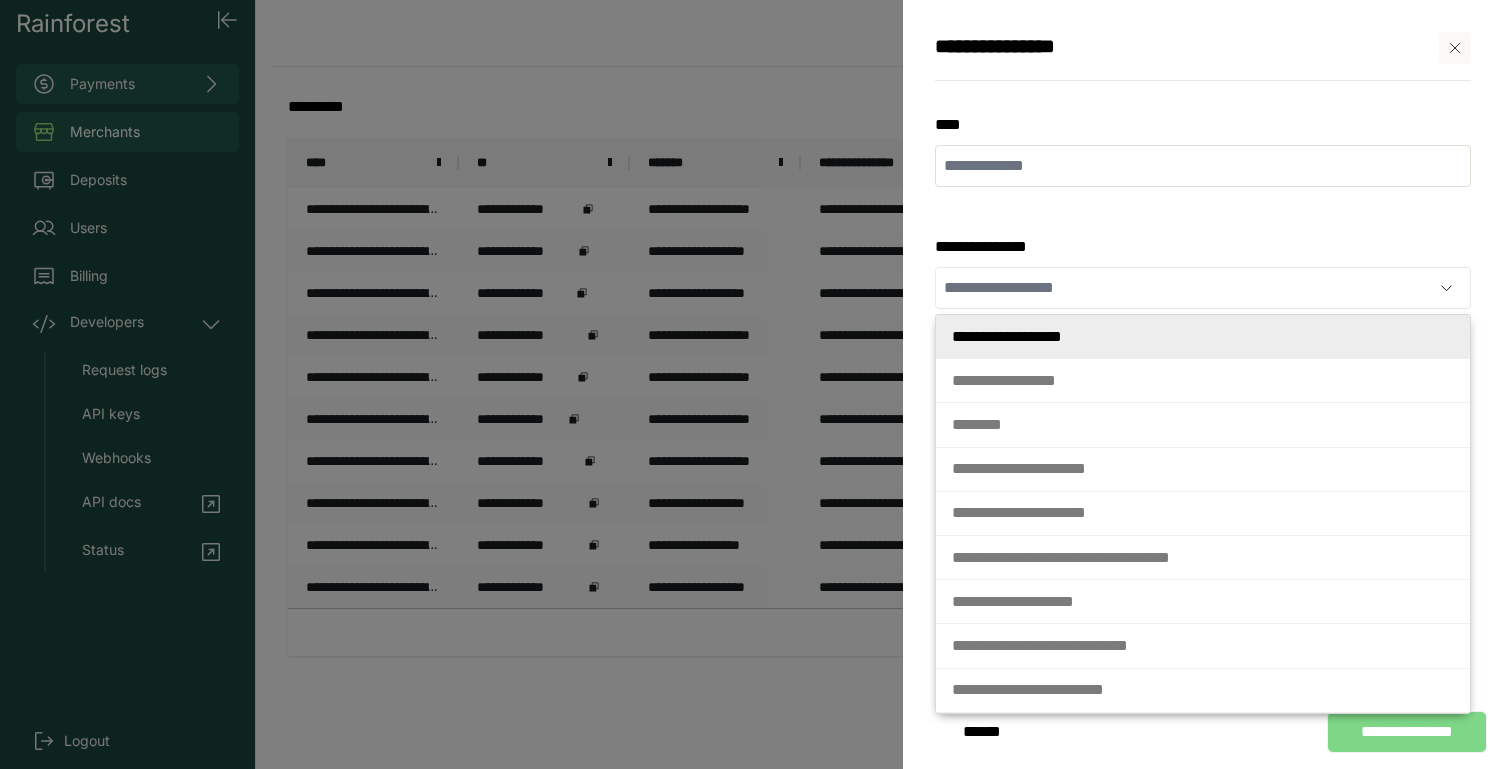 type on "**********" 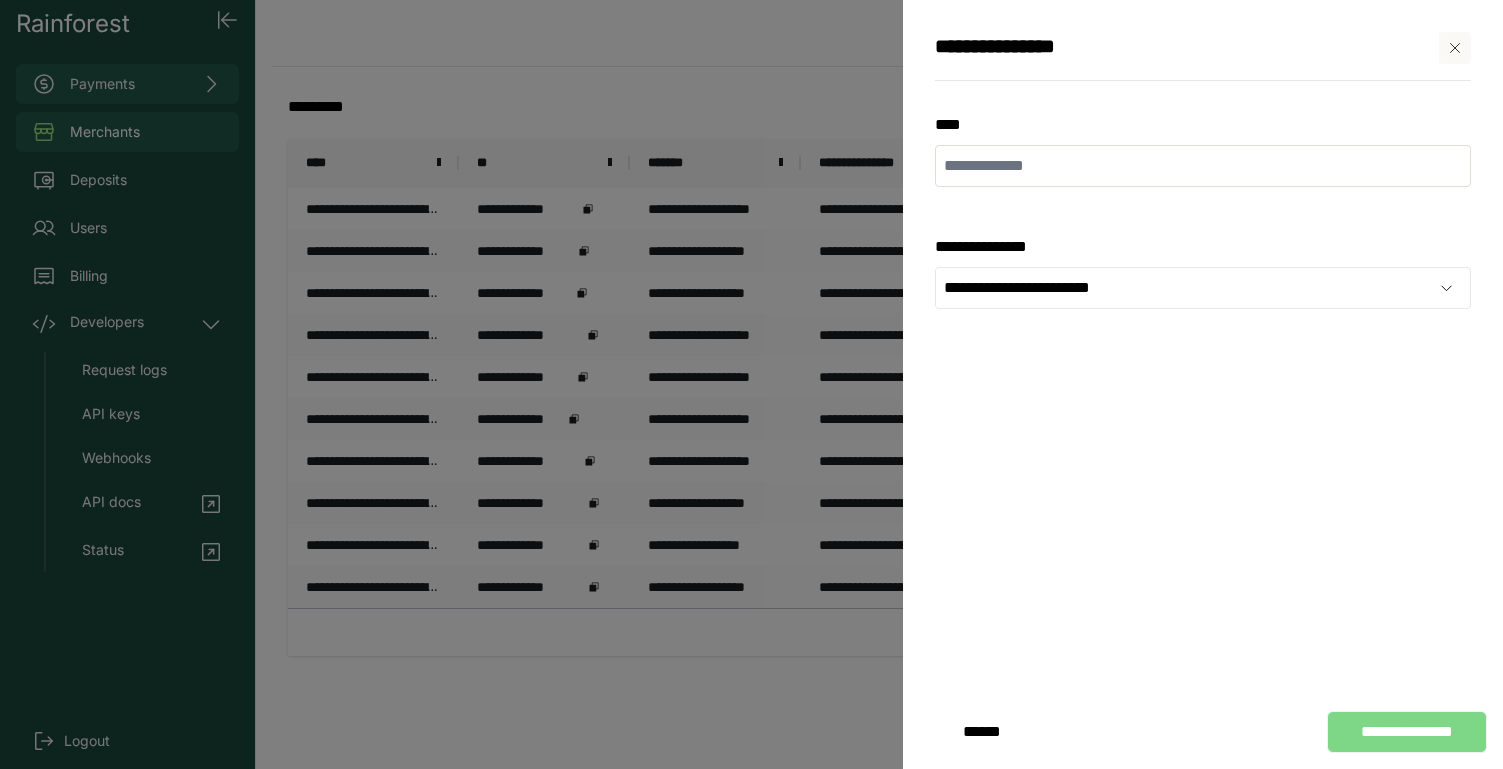 click on "**********" at bounding box center (1203, 235) 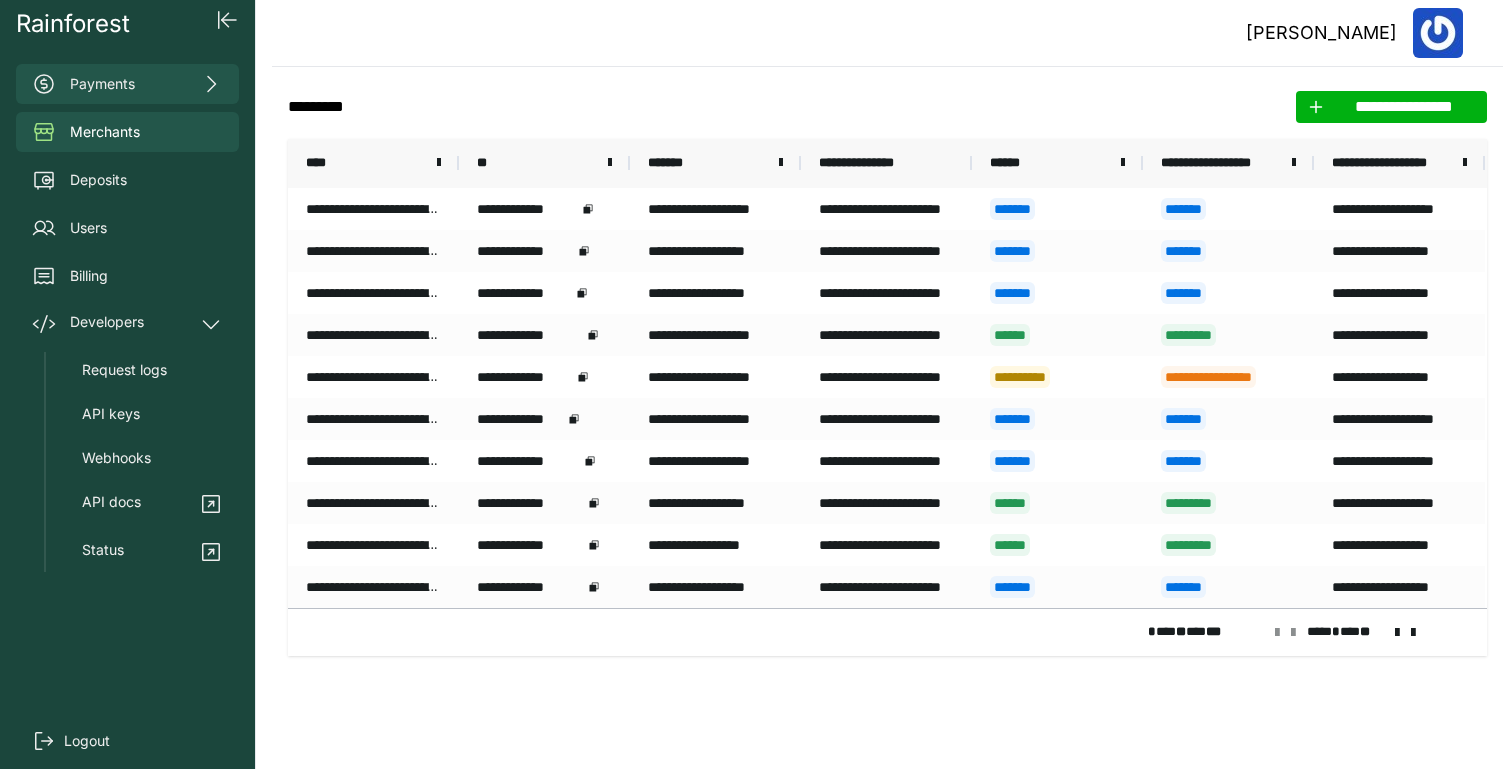 click on "Payments" at bounding box center (127, 84) 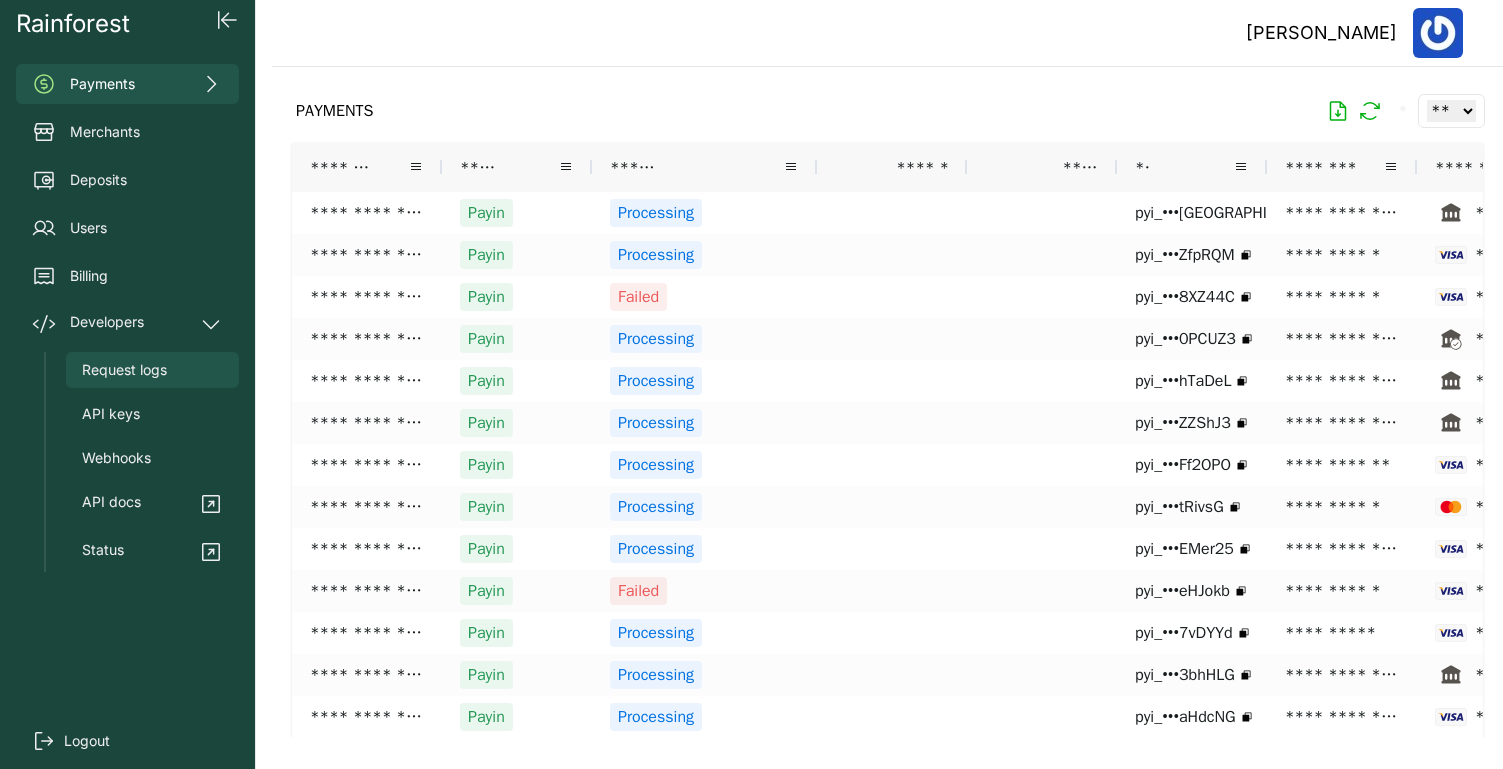 click on "Request logs" at bounding box center (124, 370) 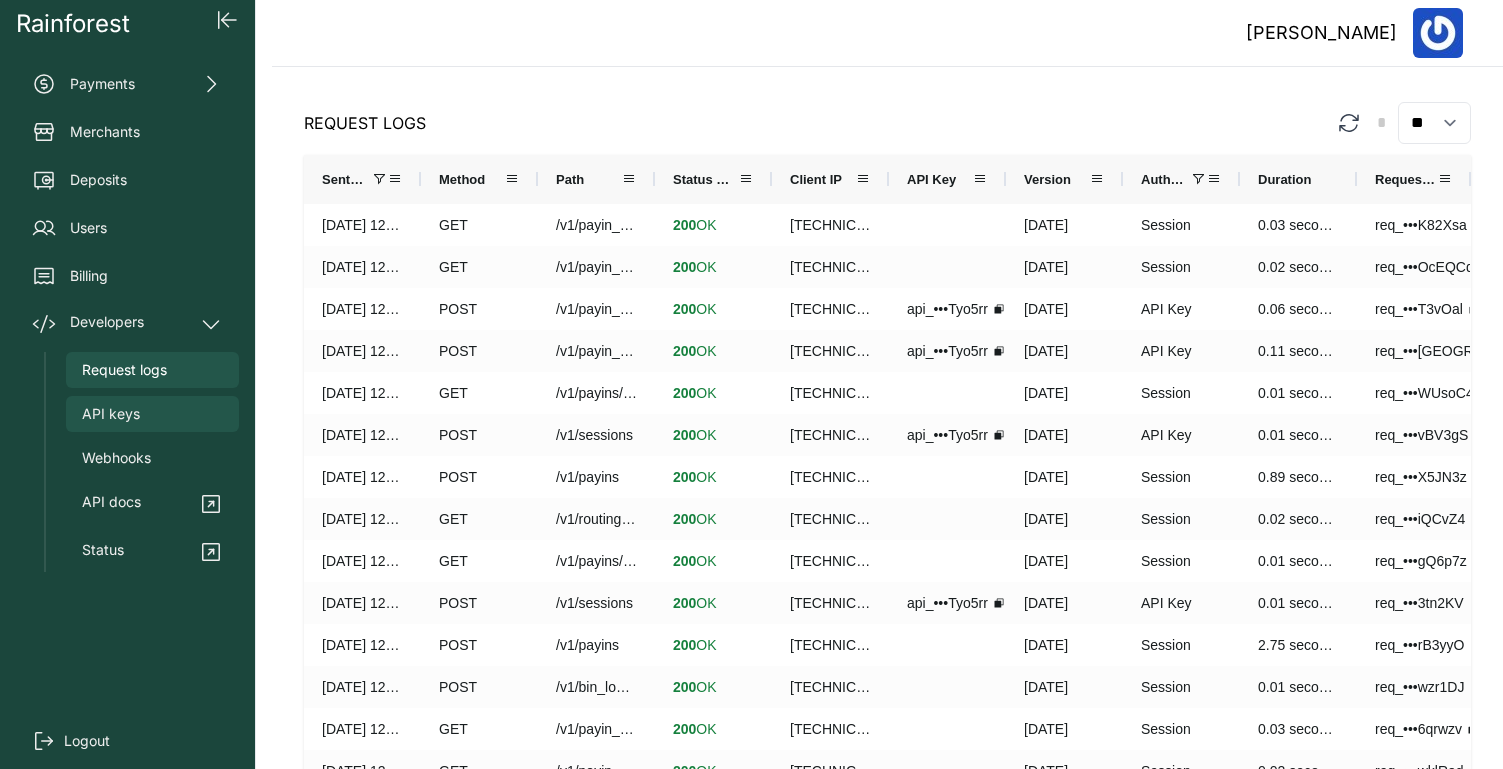 click on "API keys" at bounding box center [152, 414] 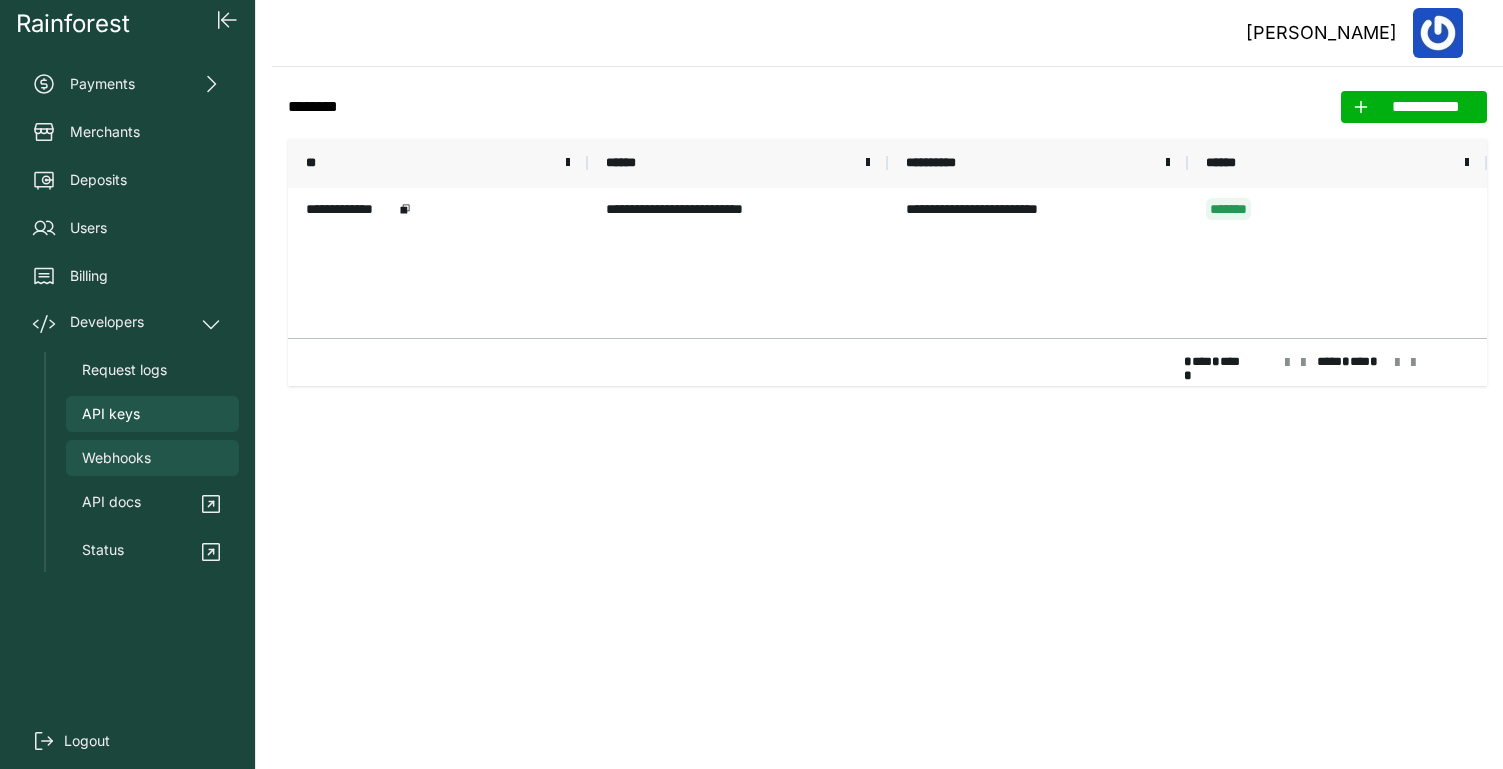 click on "Webhooks" at bounding box center (152, 458) 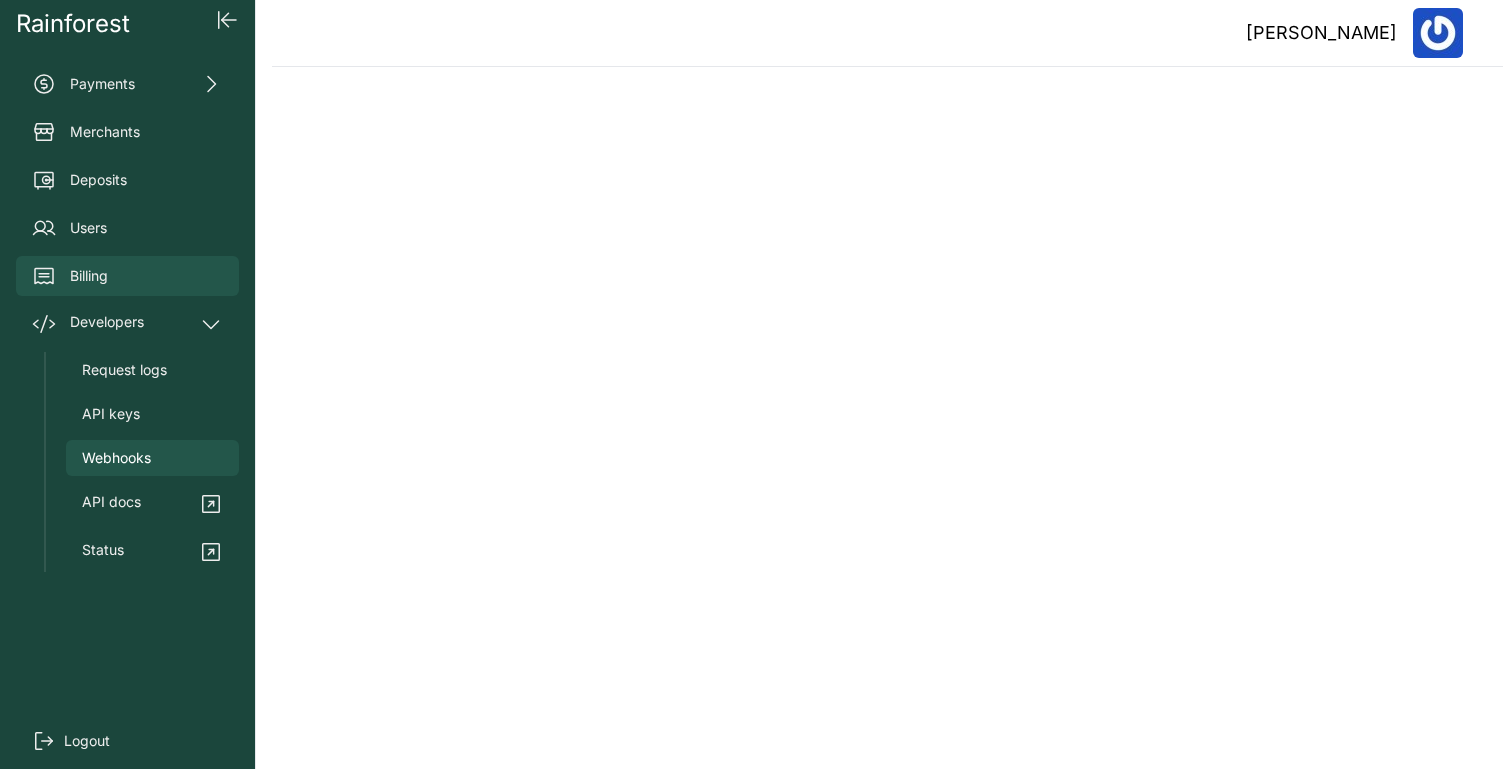 click on "Billing" at bounding box center [127, 276] 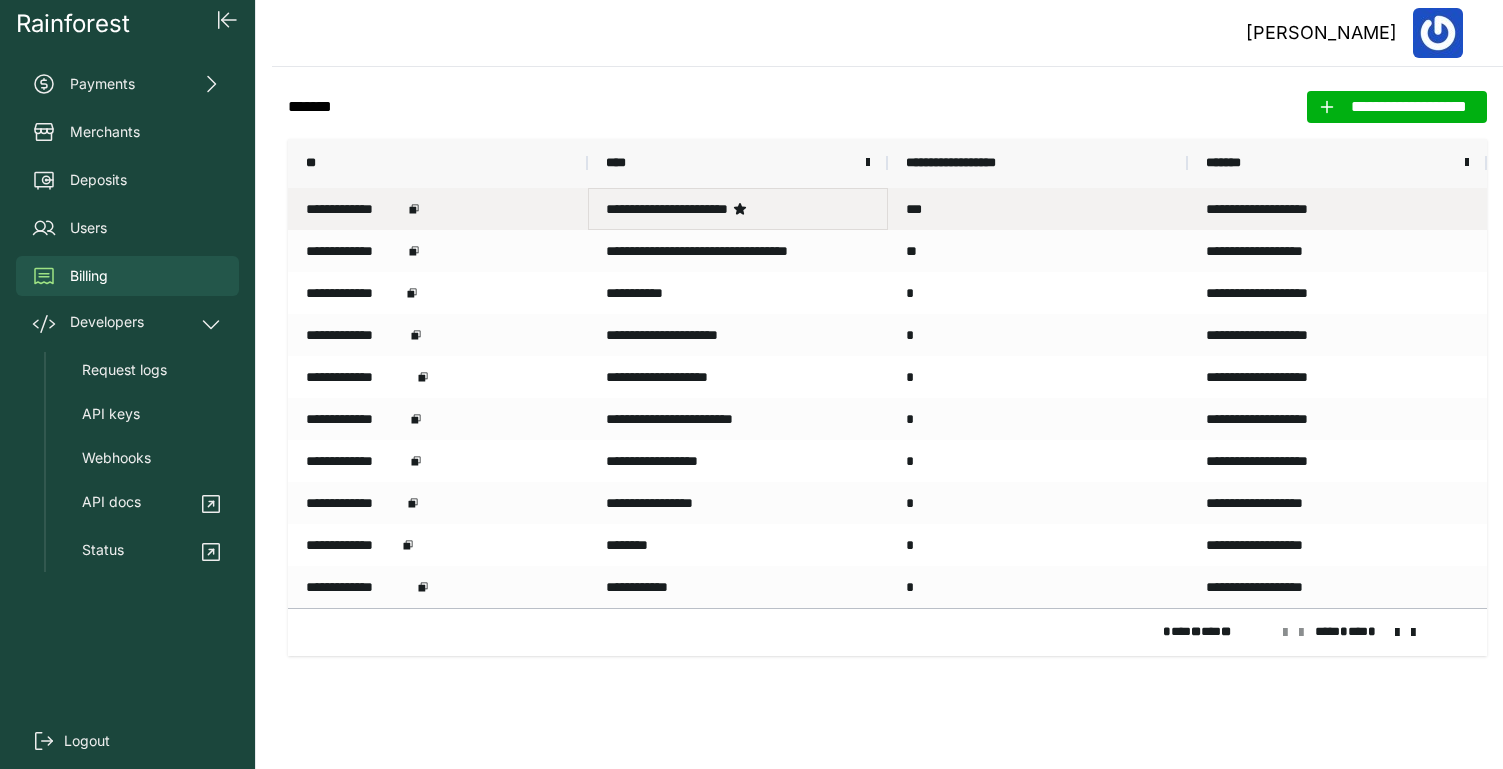 click on "**********" at bounding box center [738, 209] 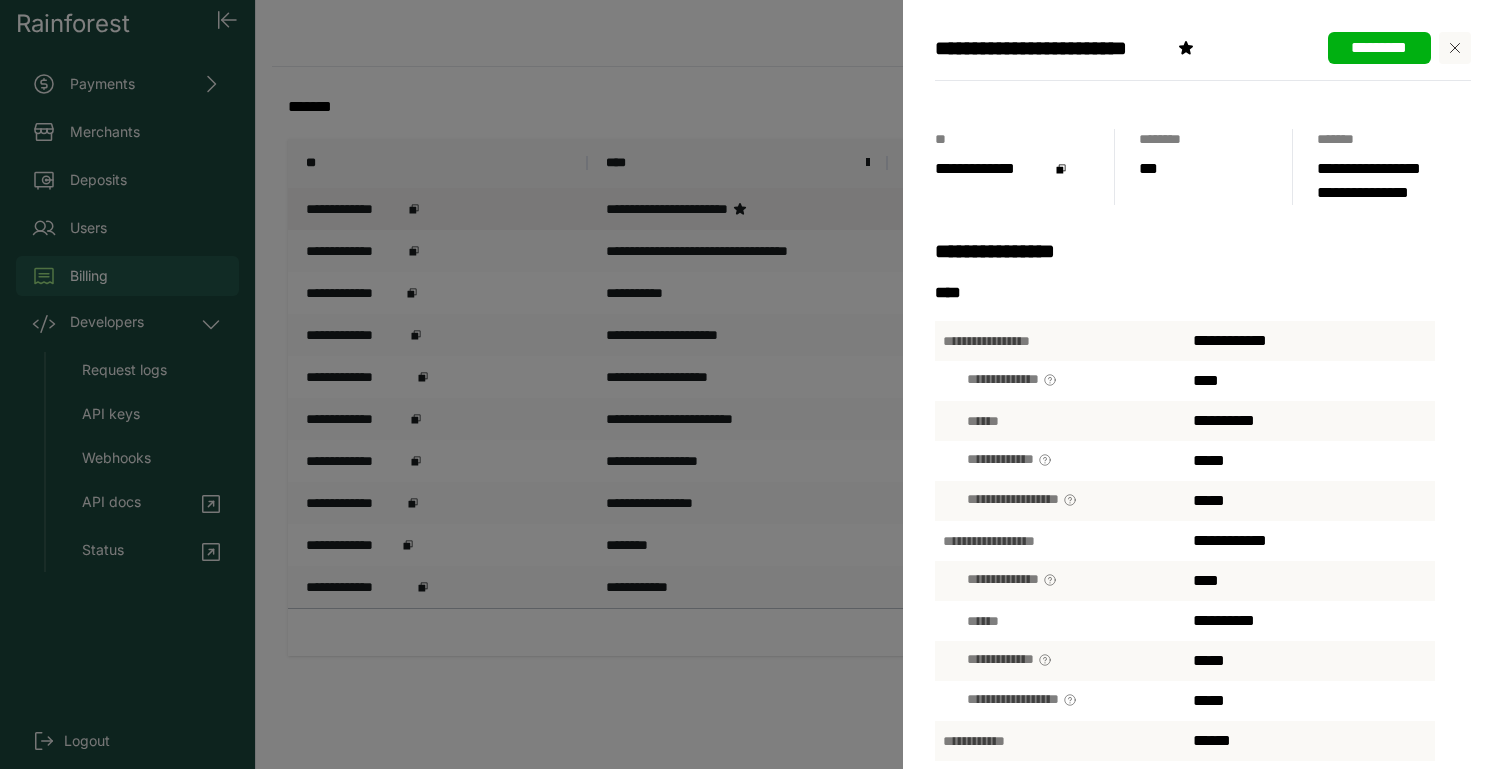 click on "*********" at bounding box center (1379, 48) 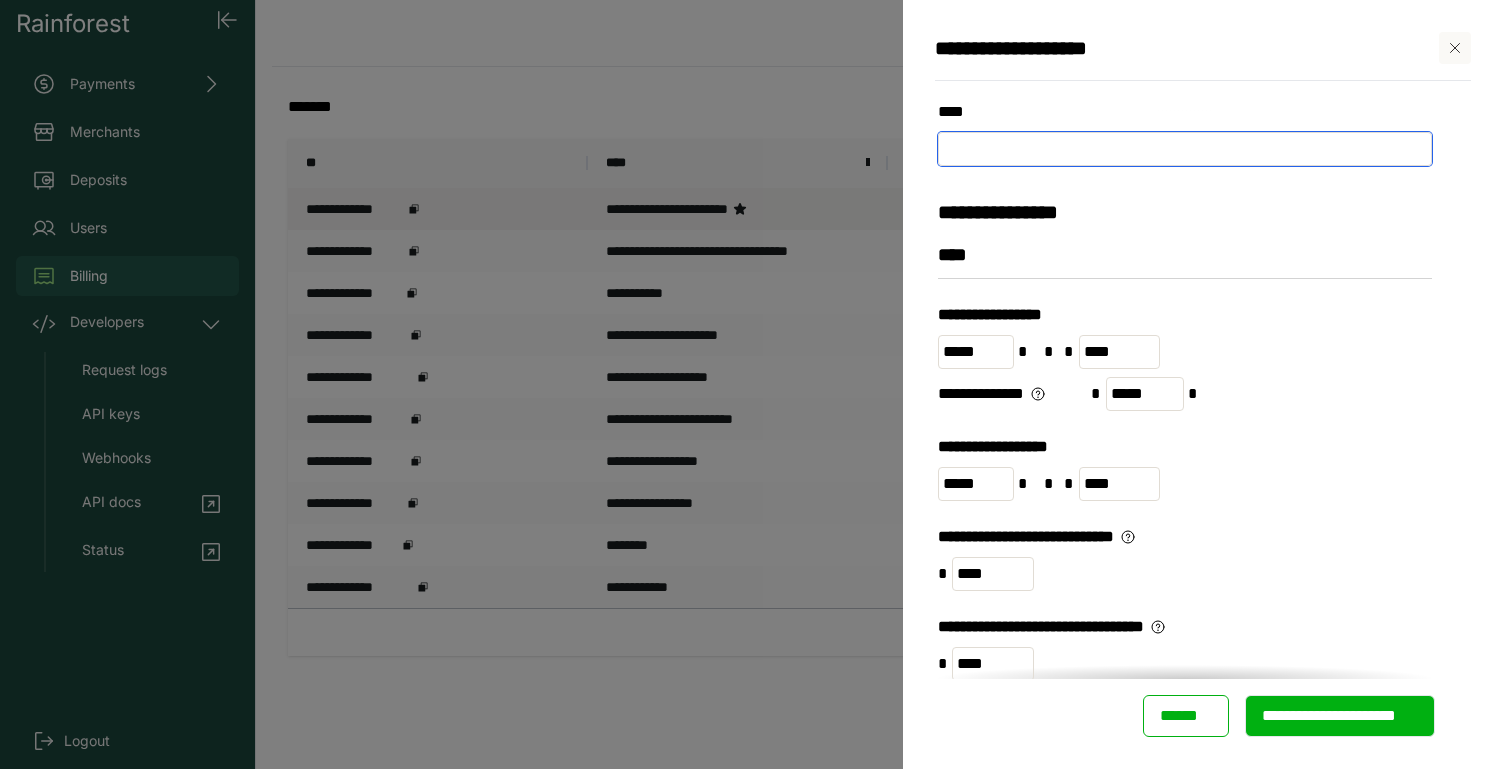 click on "****" at bounding box center [1185, 133] 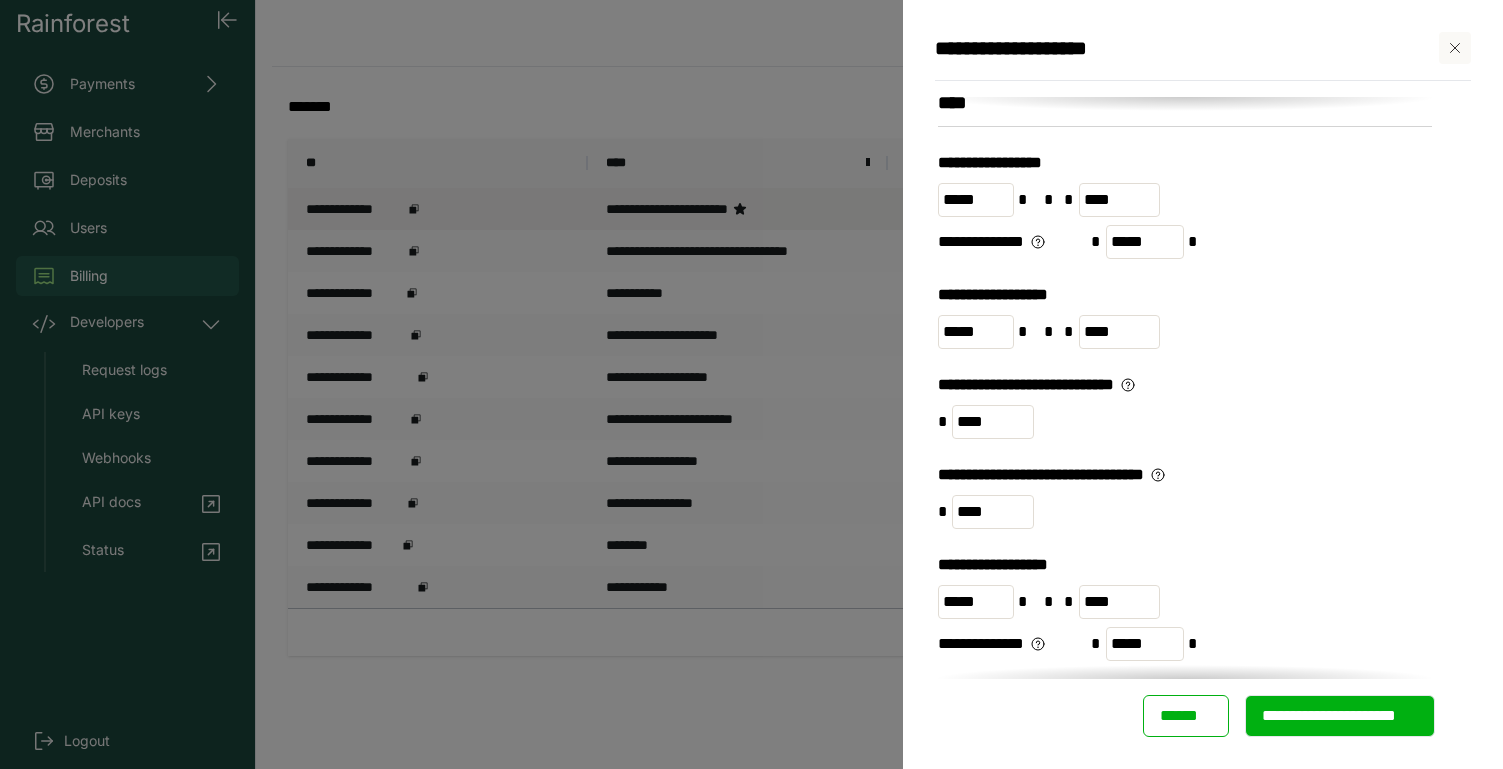 scroll, scrollTop: 155, scrollLeft: 0, axis: vertical 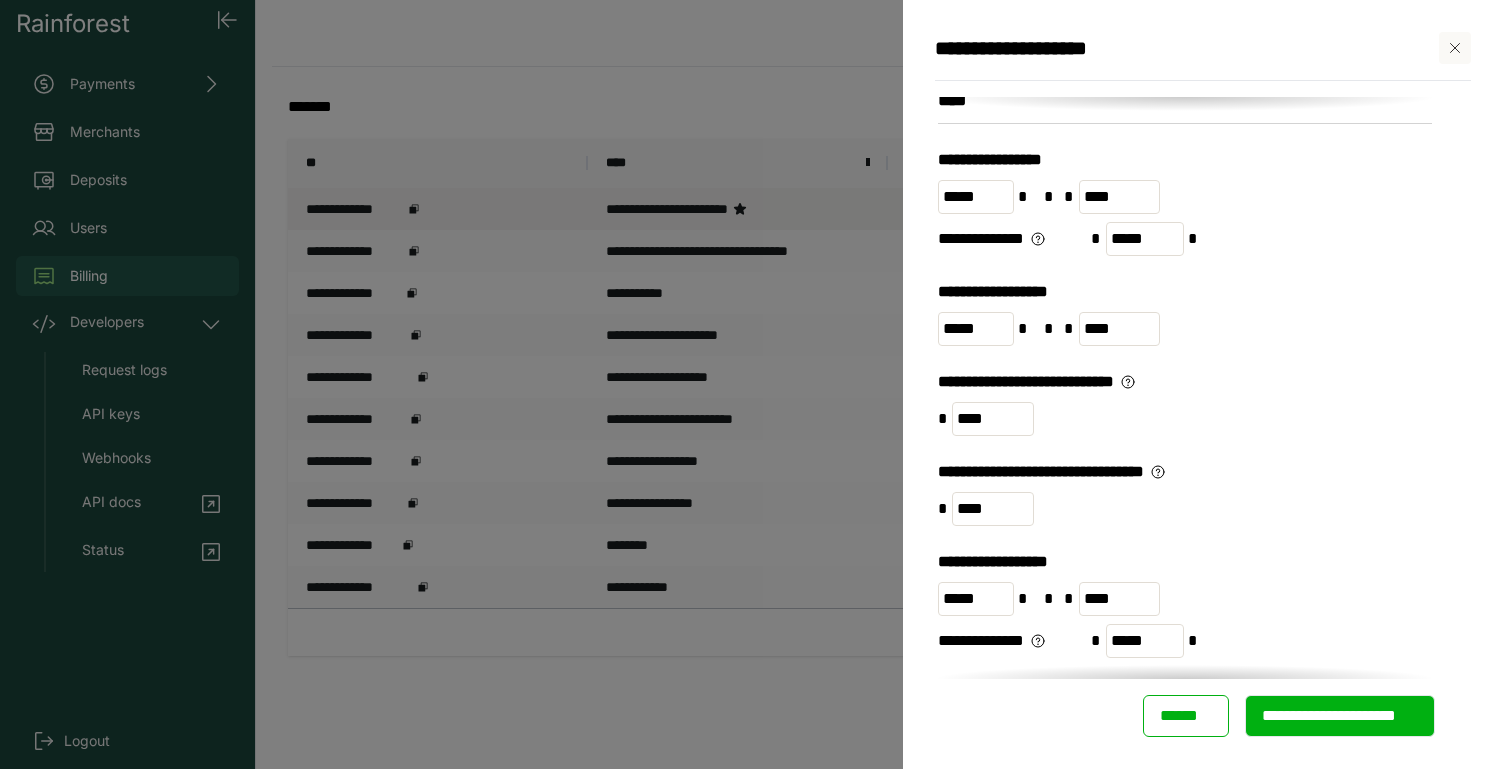 type on "**********" 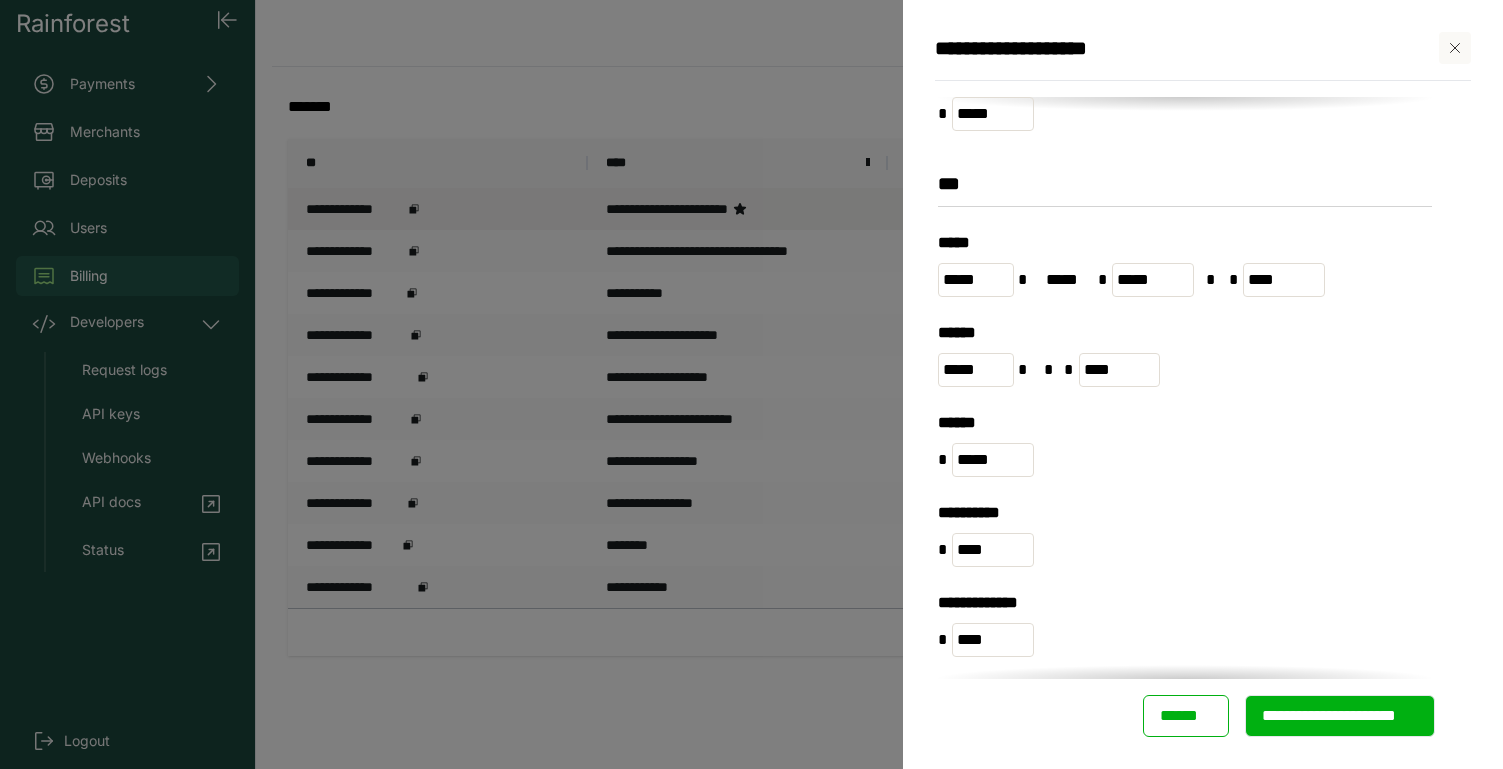 scroll, scrollTop: 1044, scrollLeft: 0, axis: vertical 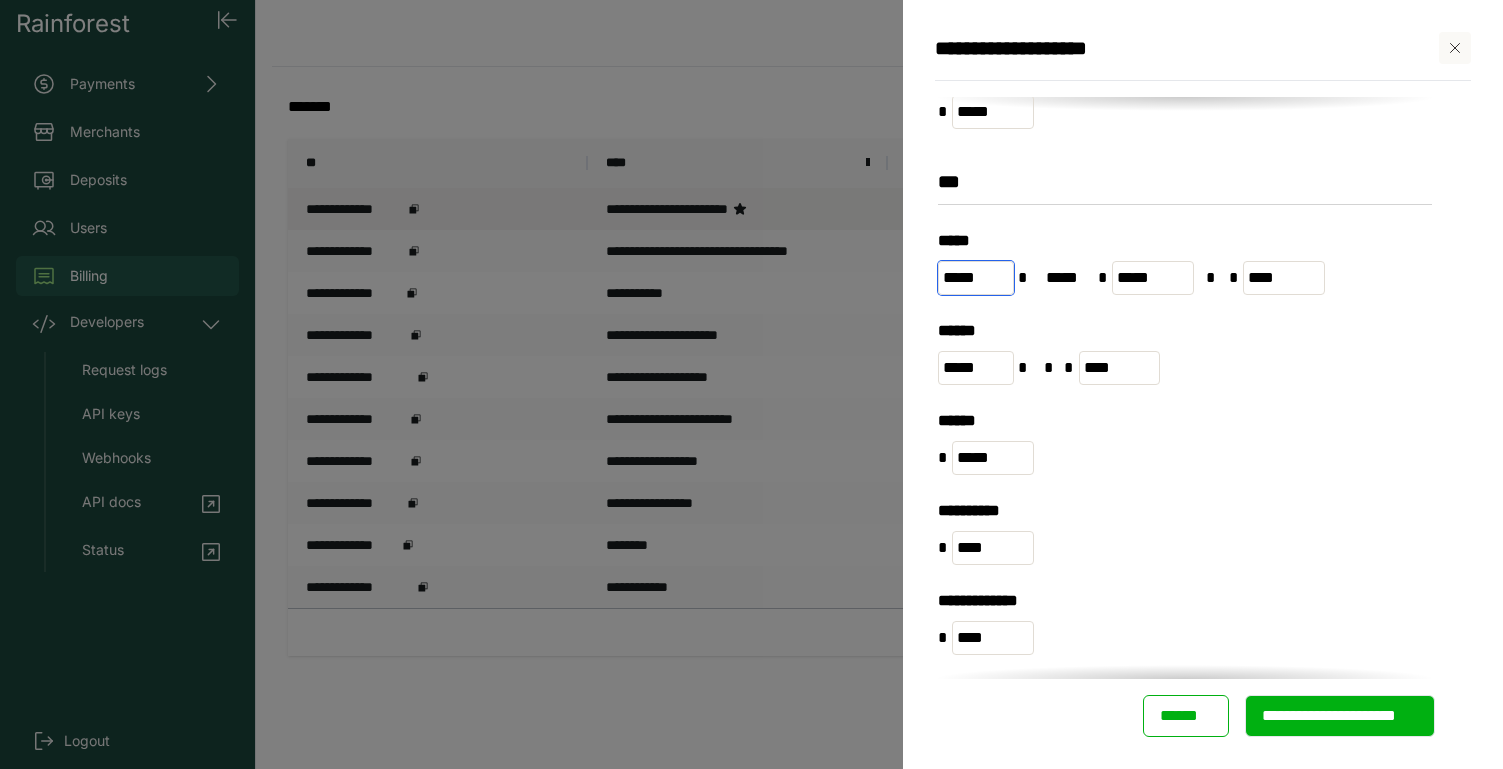 click on "*****" at bounding box center [976, 278] 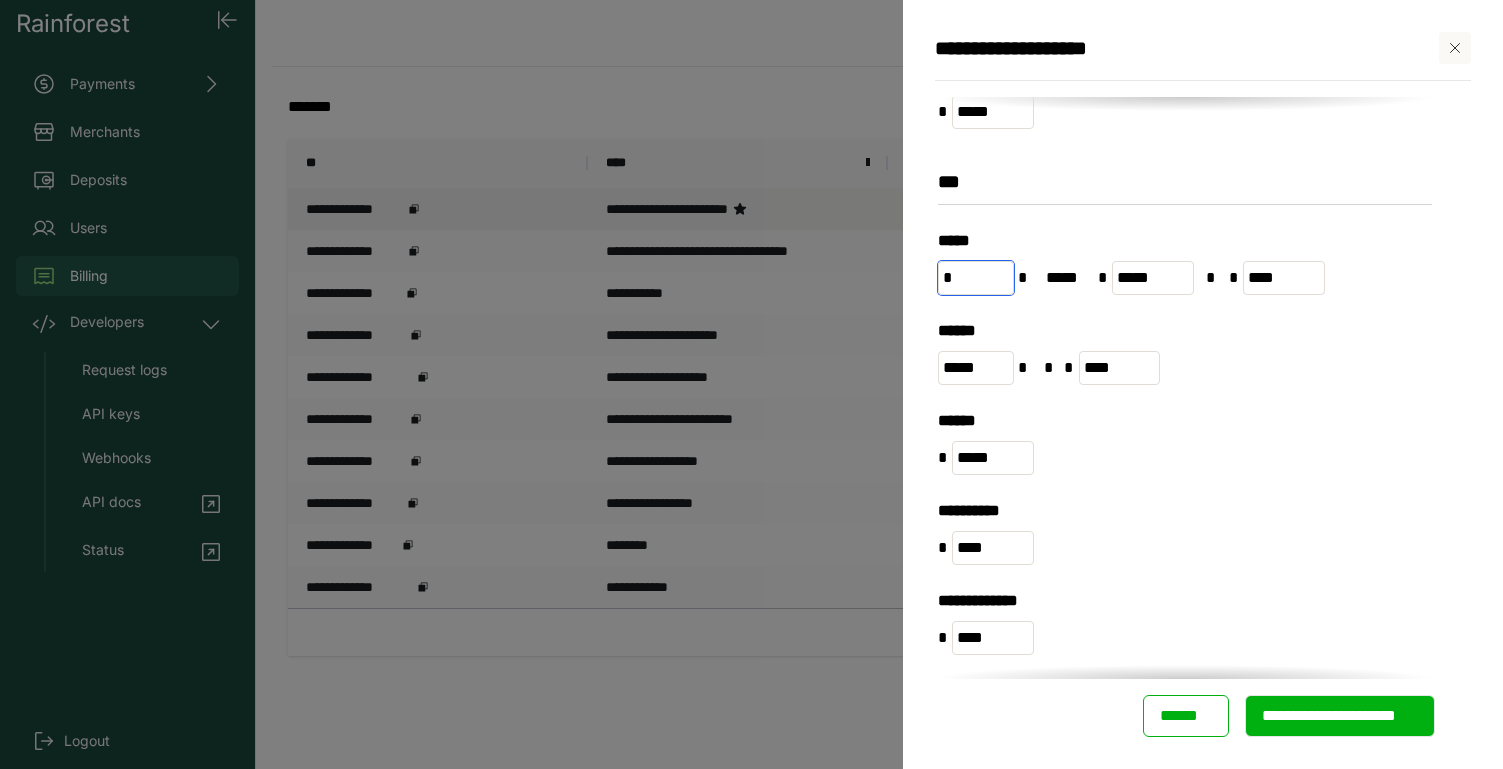 type on "*" 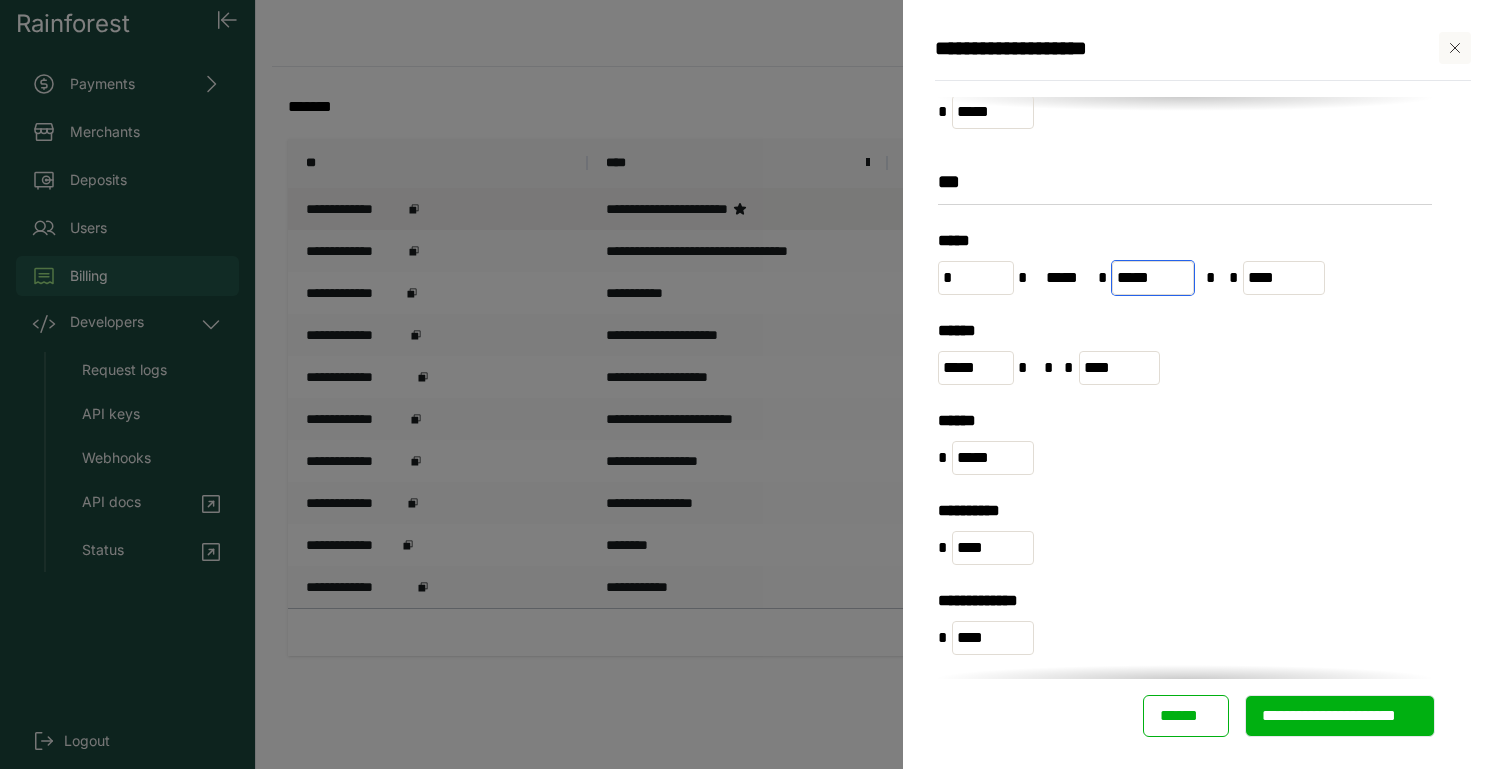 click on "*****" at bounding box center [1153, 278] 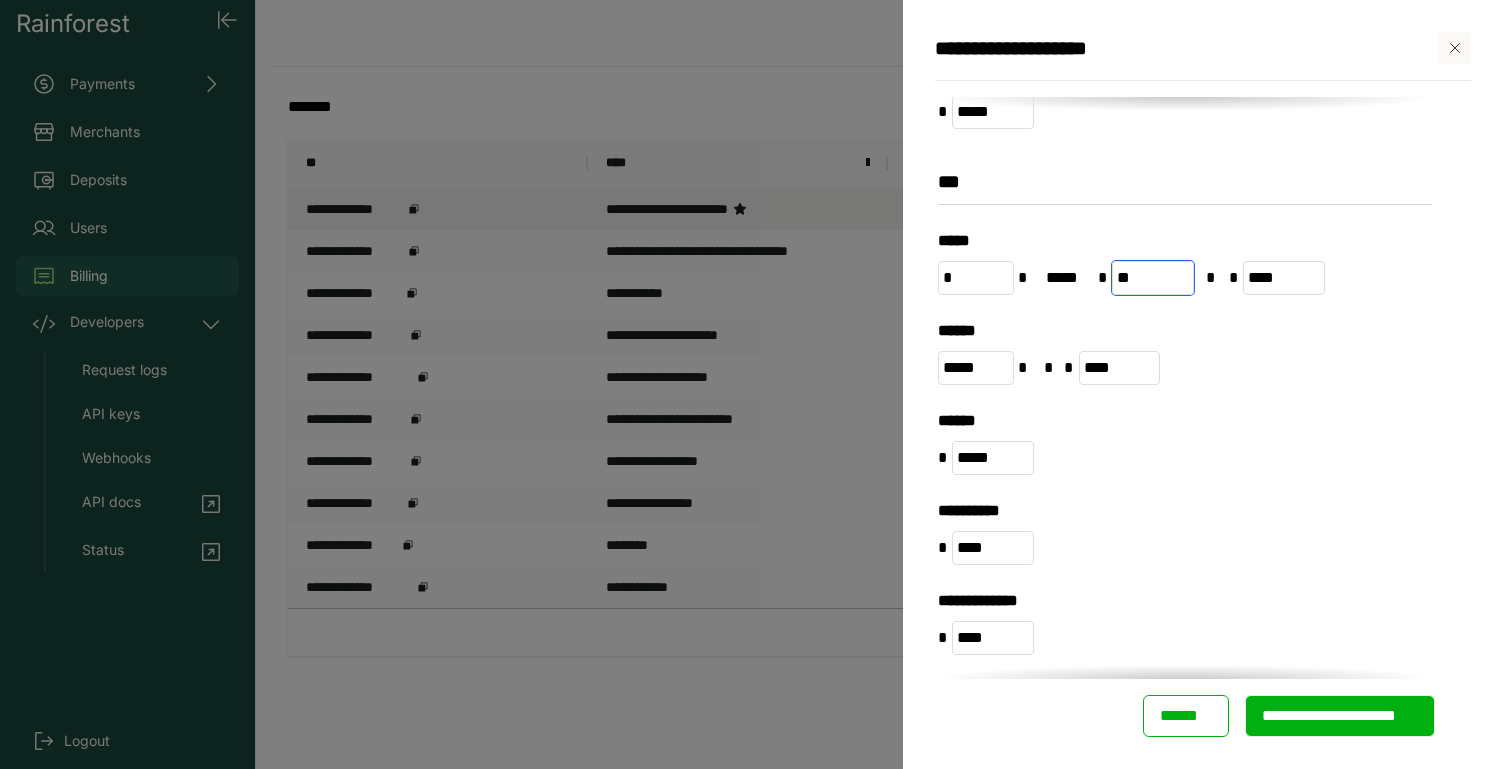 type on "**" 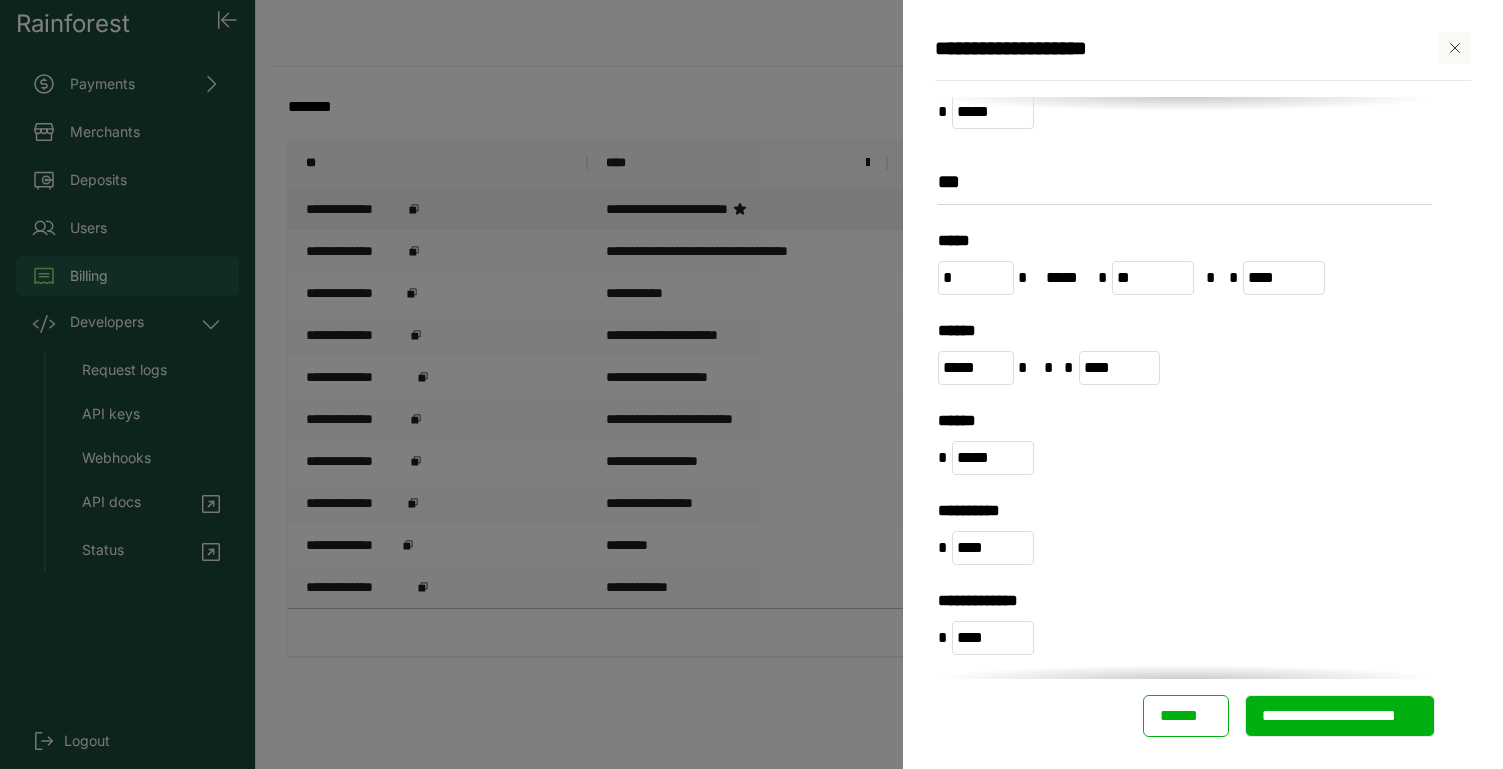 click on "****** ***** * * * ****" at bounding box center (1185, 364) 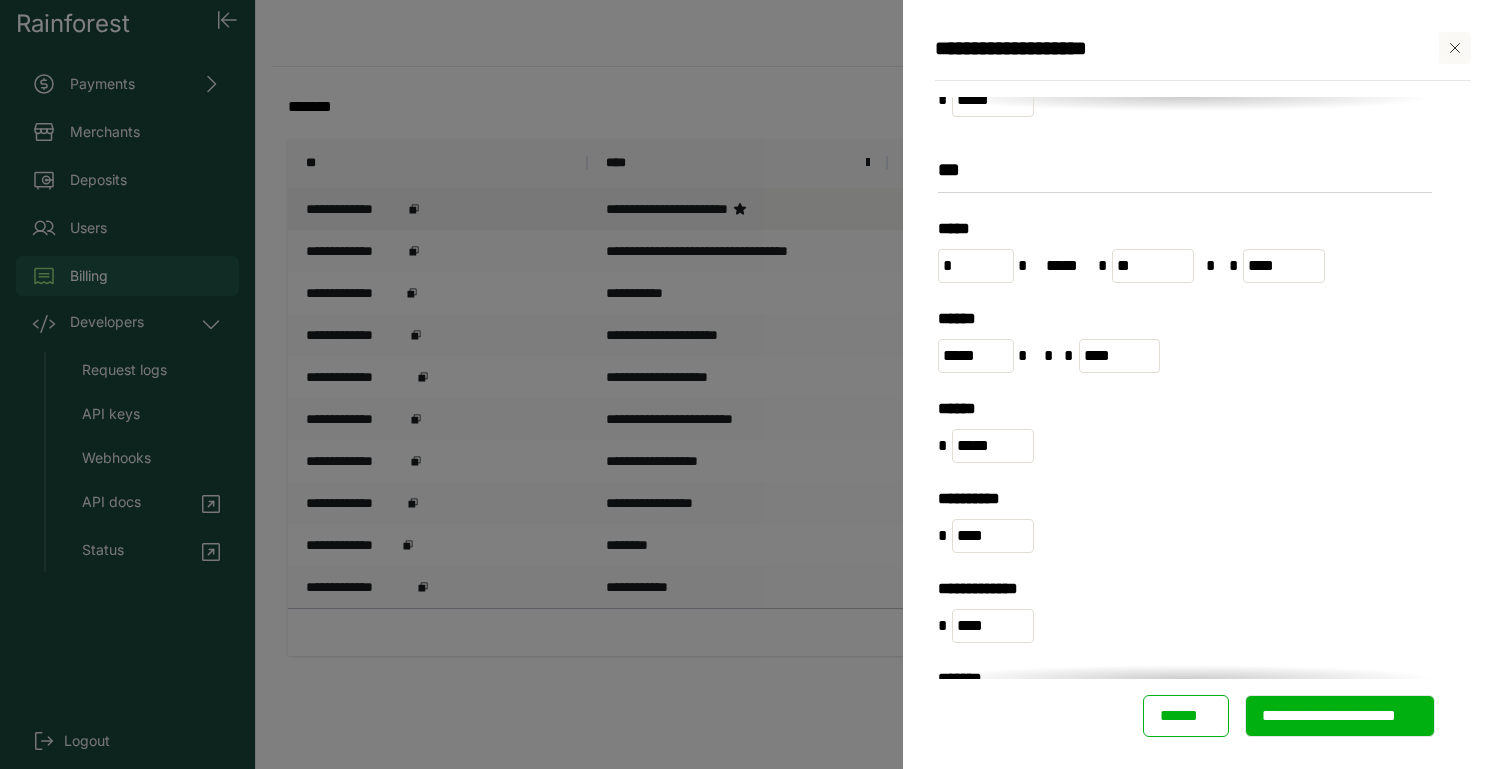 scroll, scrollTop: 1052, scrollLeft: 0, axis: vertical 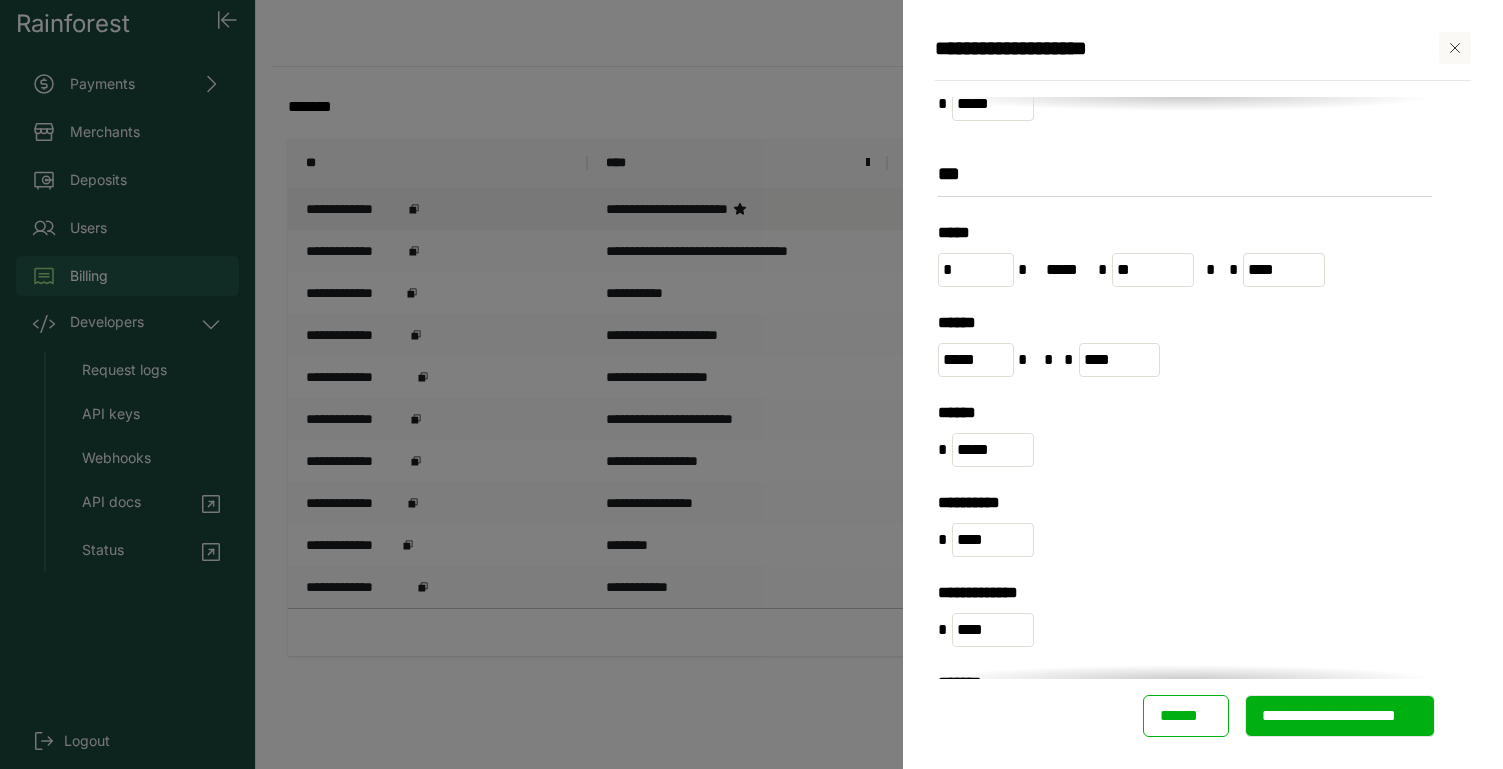 click on "**********" at bounding box center (1340, 716) 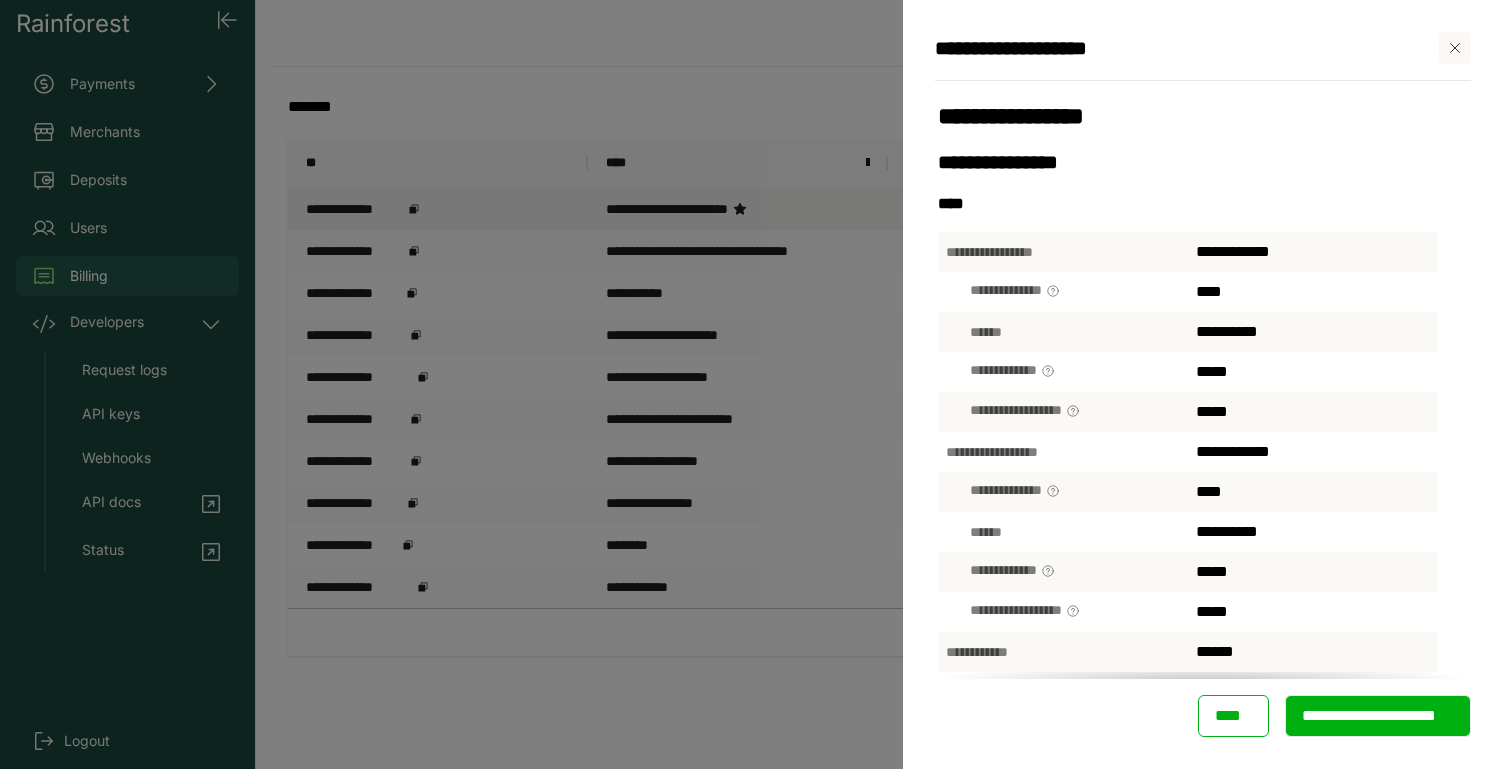 click on "**********" at bounding box center (1378, 716) 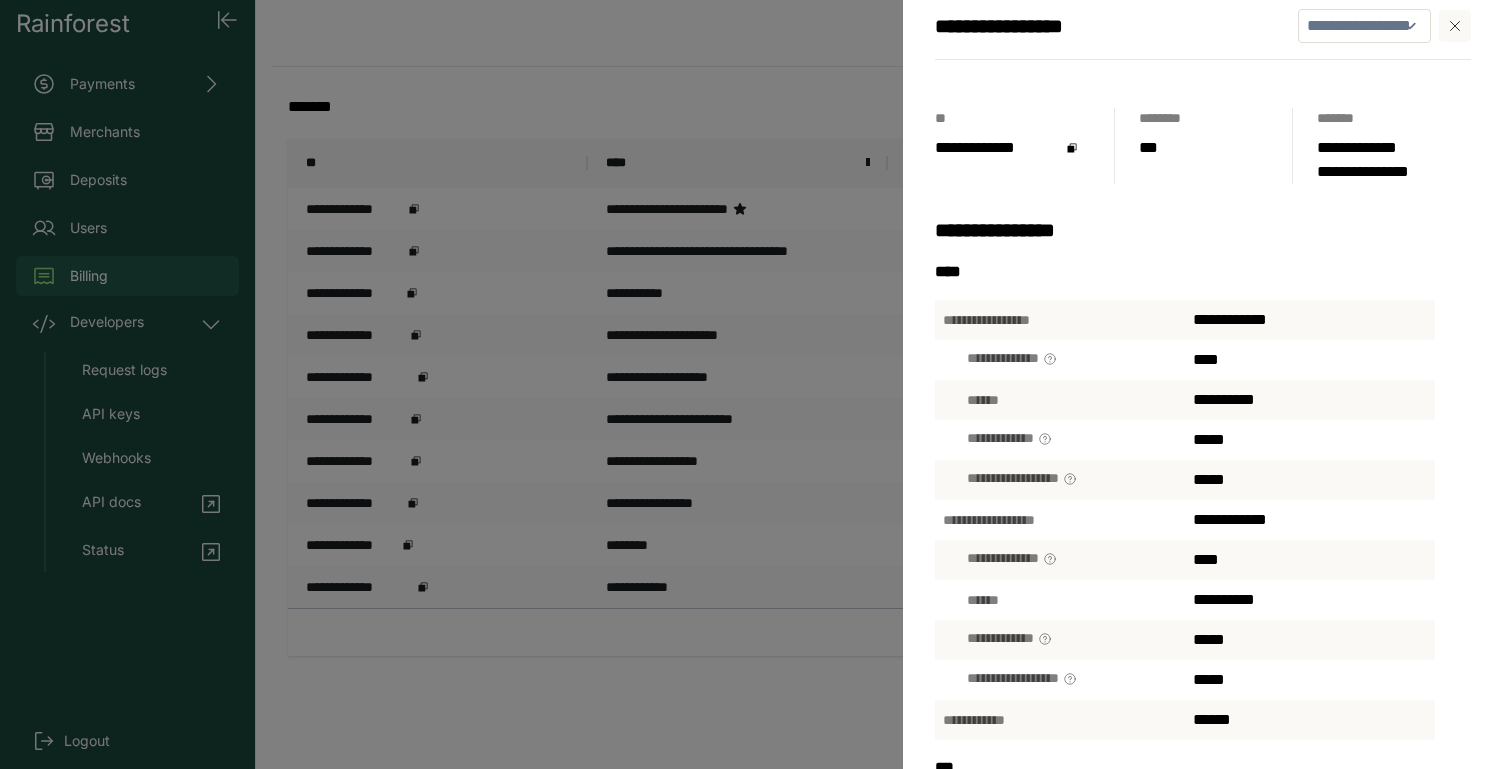 scroll, scrollTop: 0, scrollLeft: 0, axis: both 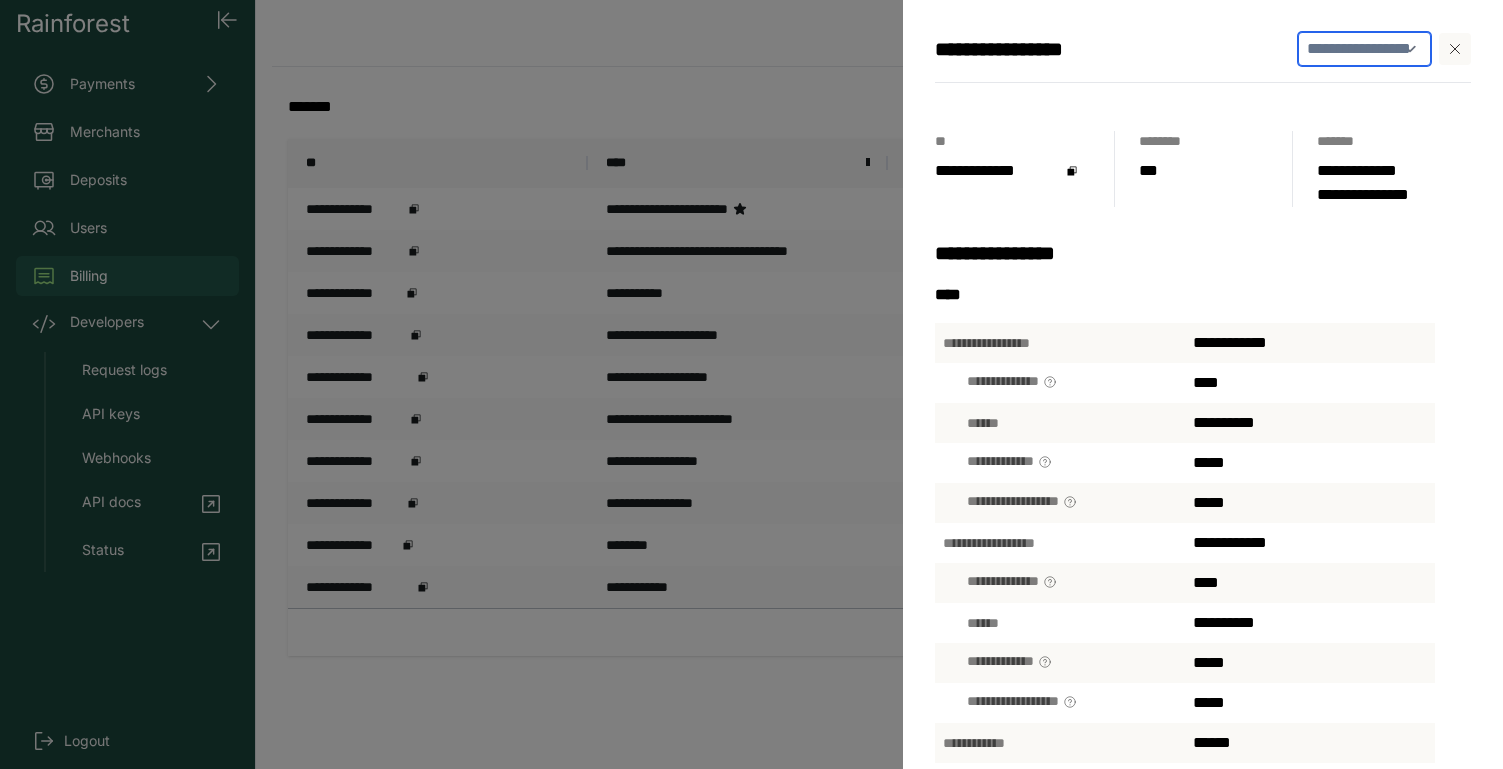 click on "**********" at bounding box center [1364, 49] 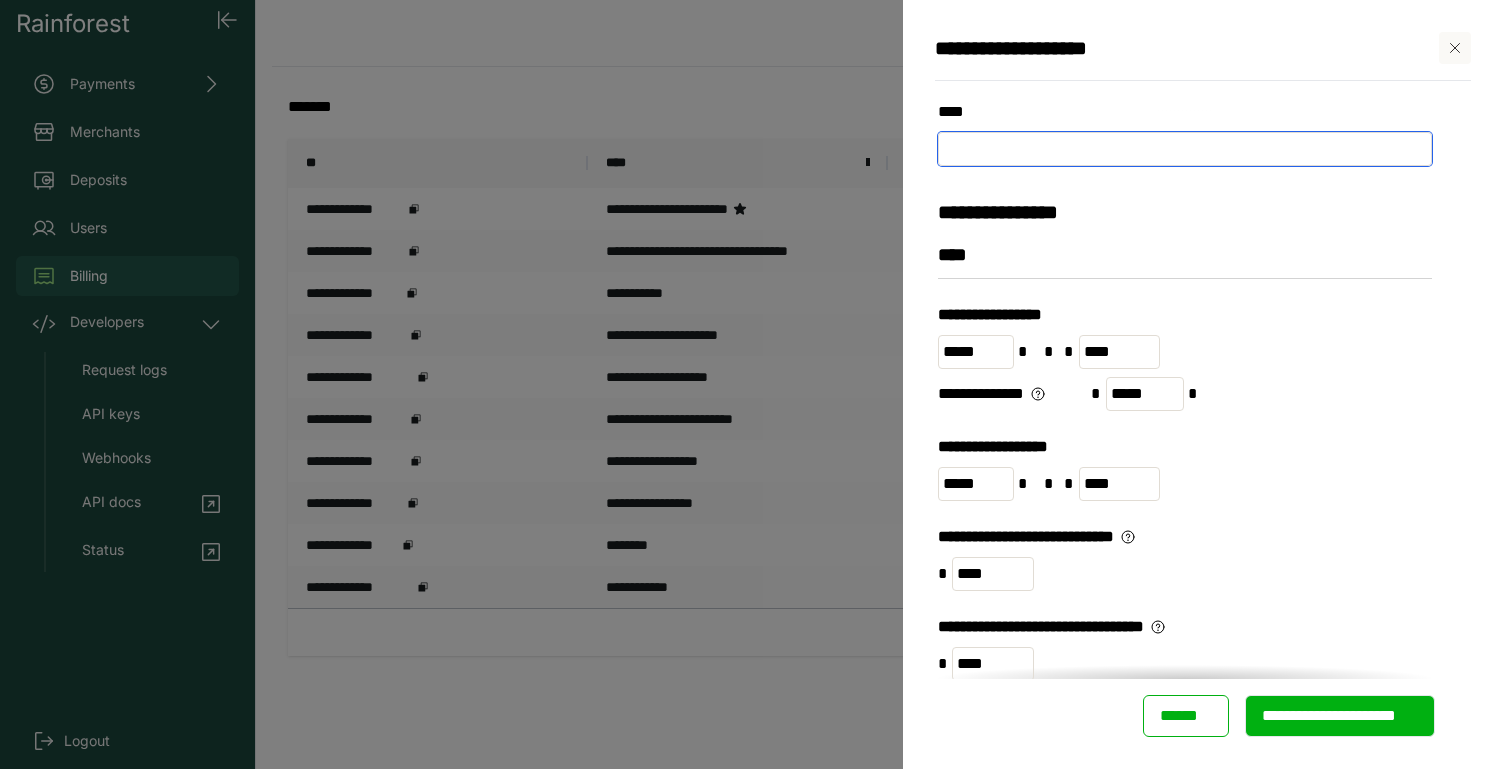 click at bounding box center (1185, 149) 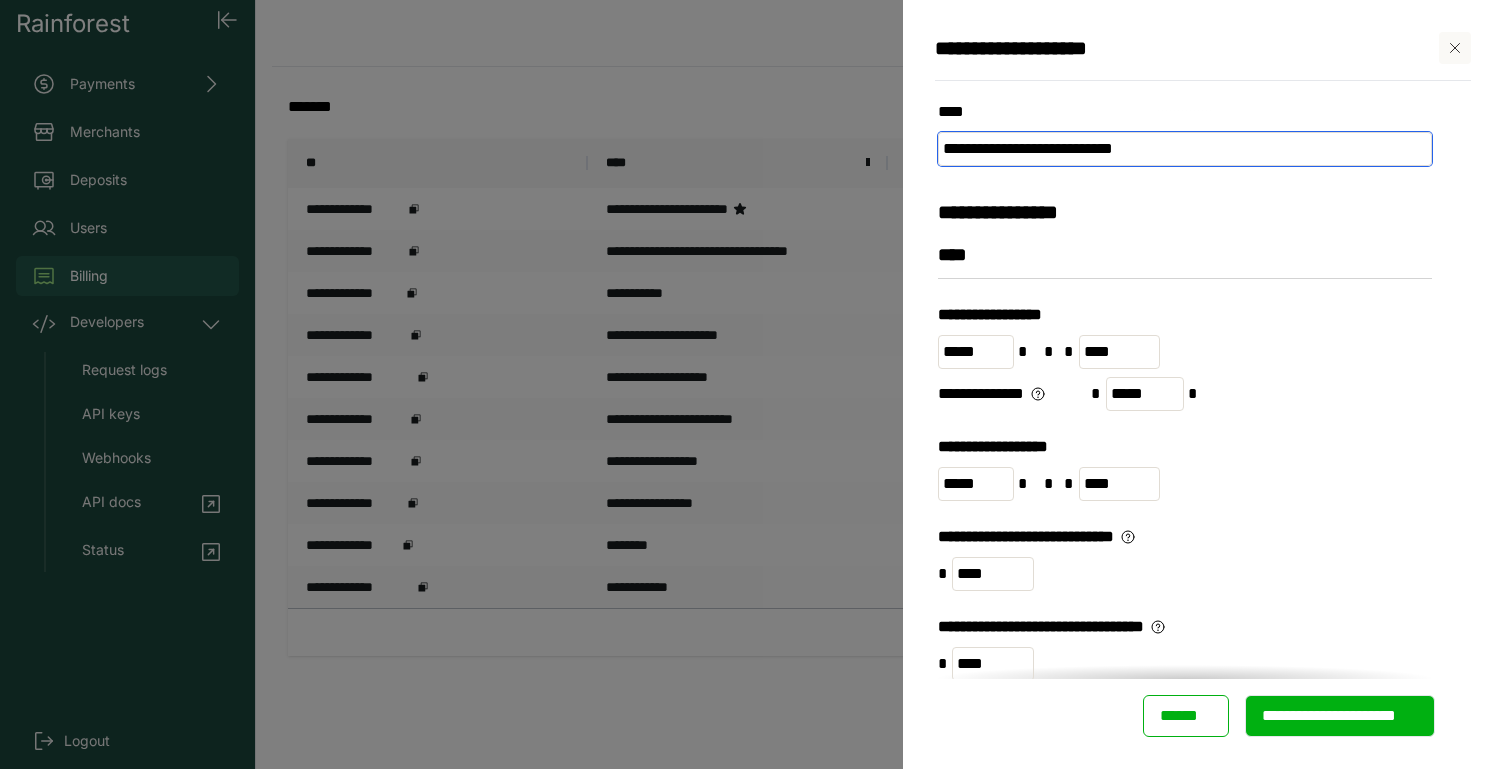 type on "**********" 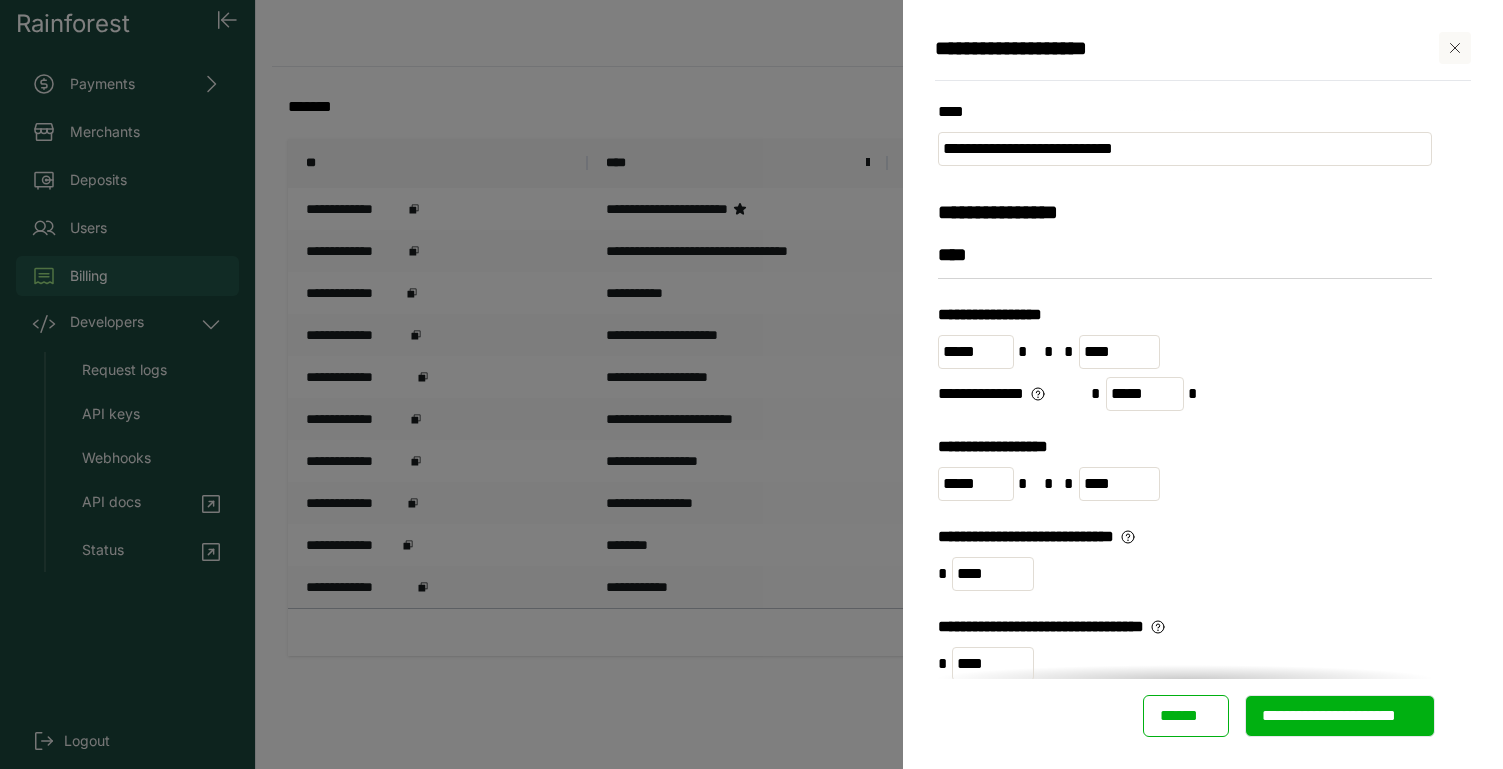click on "**********" at bounding box center [1185, 340] 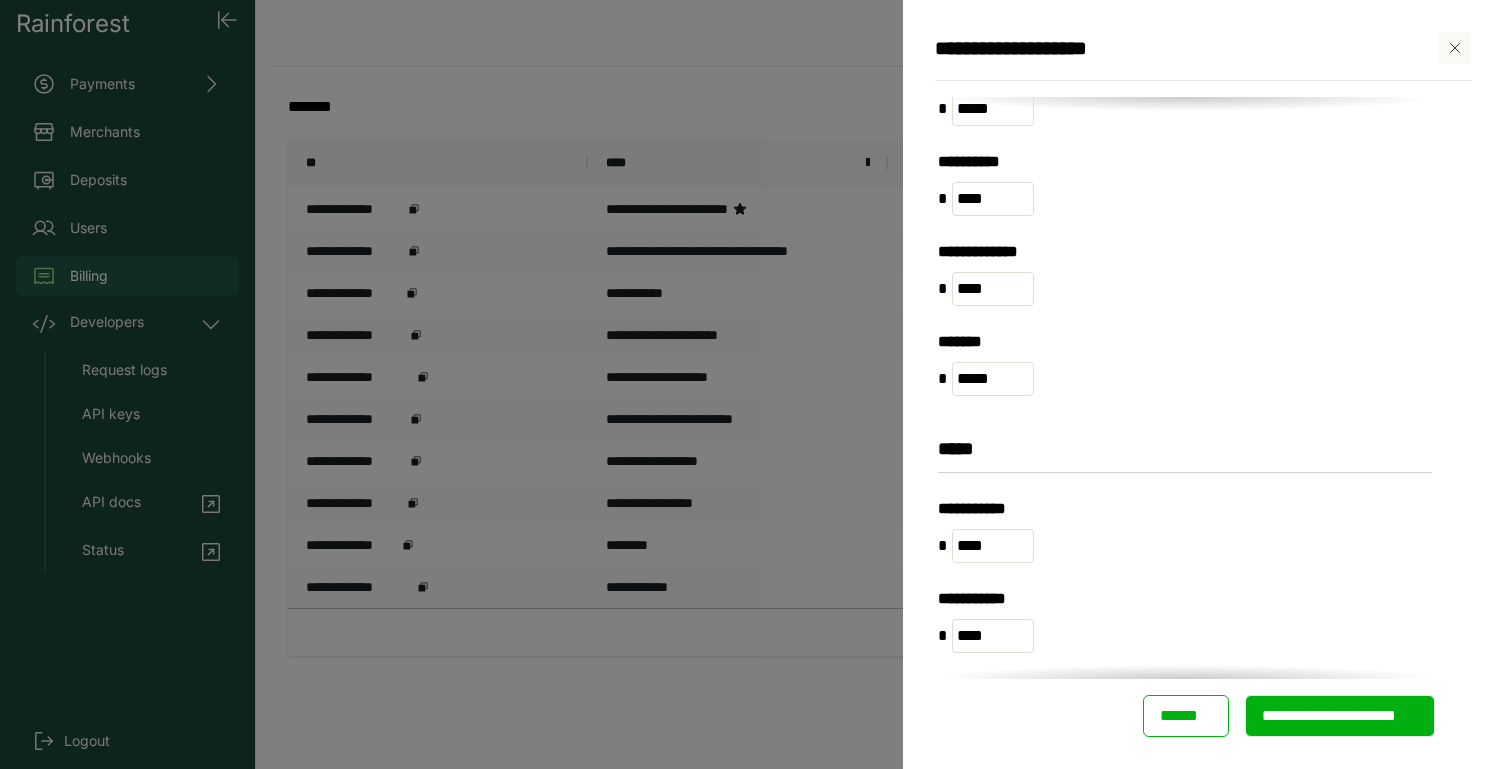 scroll, scrollTop: 1433, scrollLeft: 0, axis: vertical 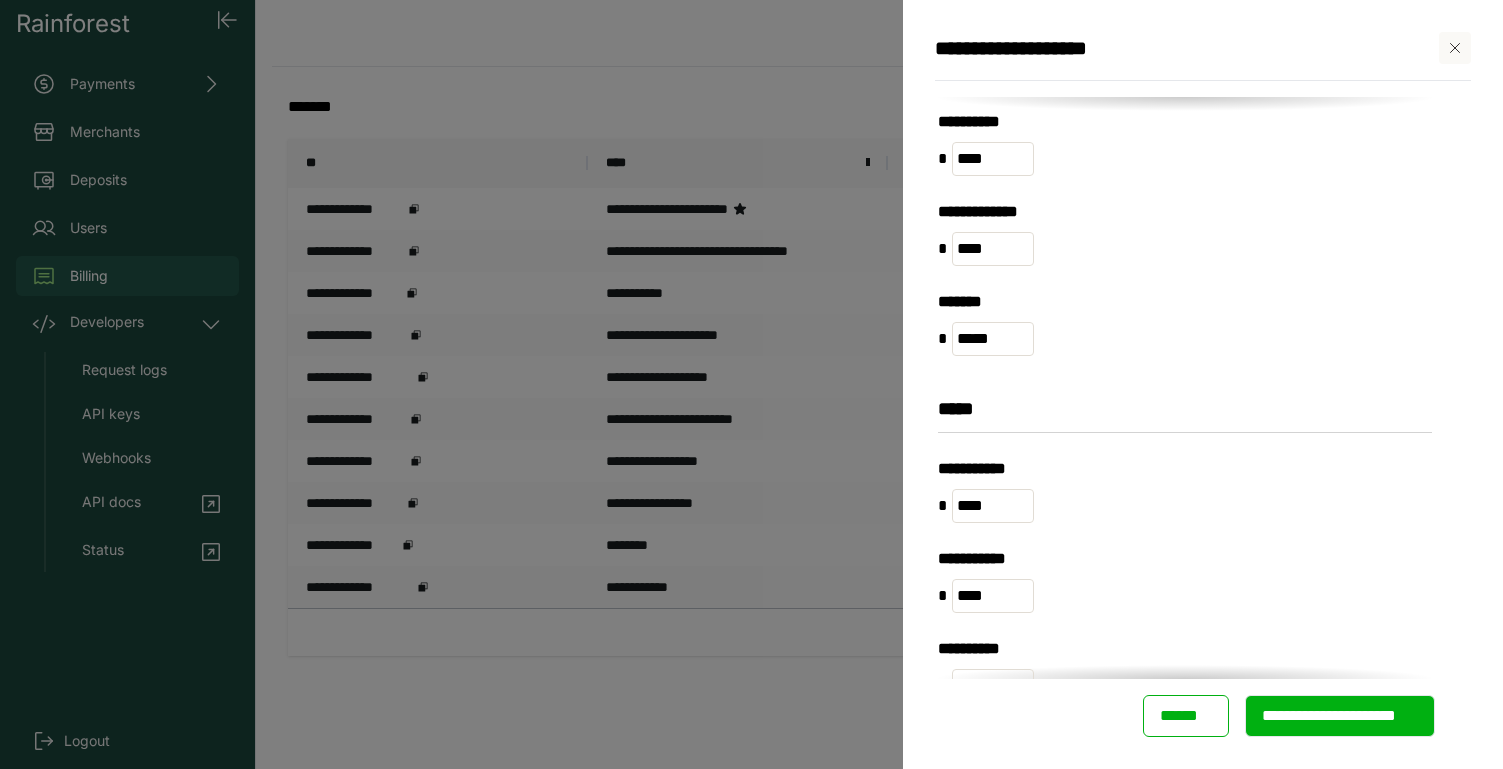 click on "******" at bounding box center (1186, 716) 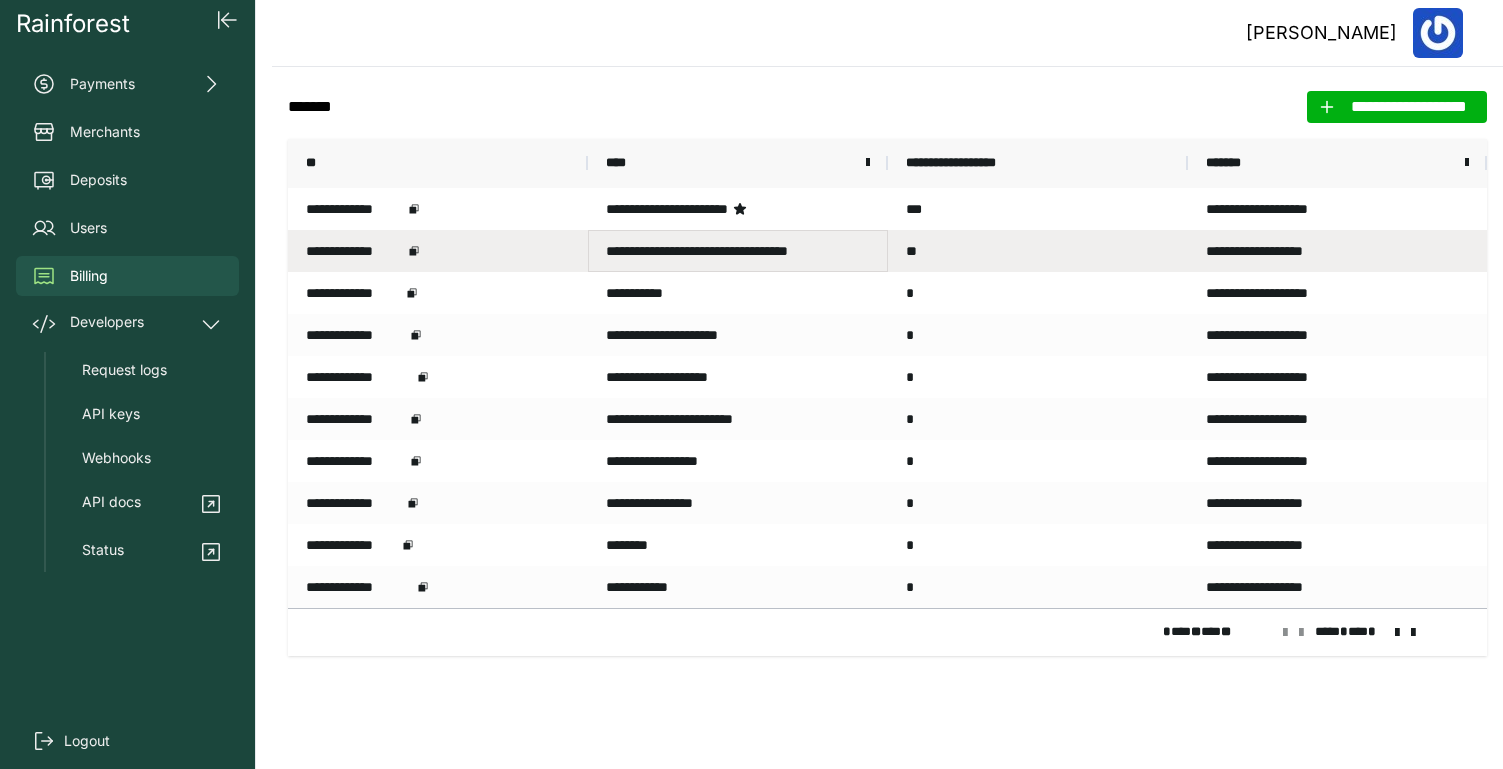 click on "**********" at bounding box center (738, 251) 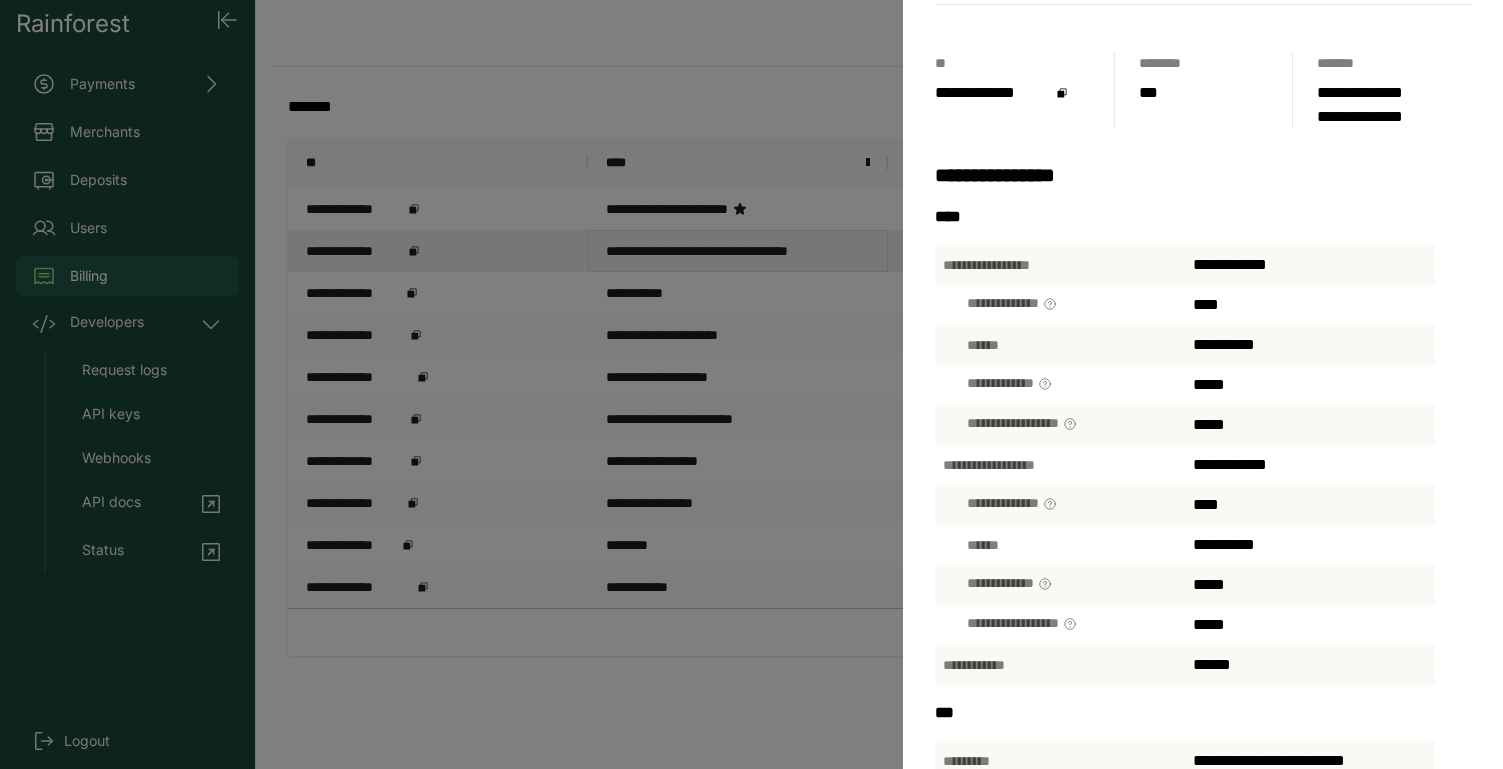scroll, scrollTop: 0, scrollLeft: 0, axis: both 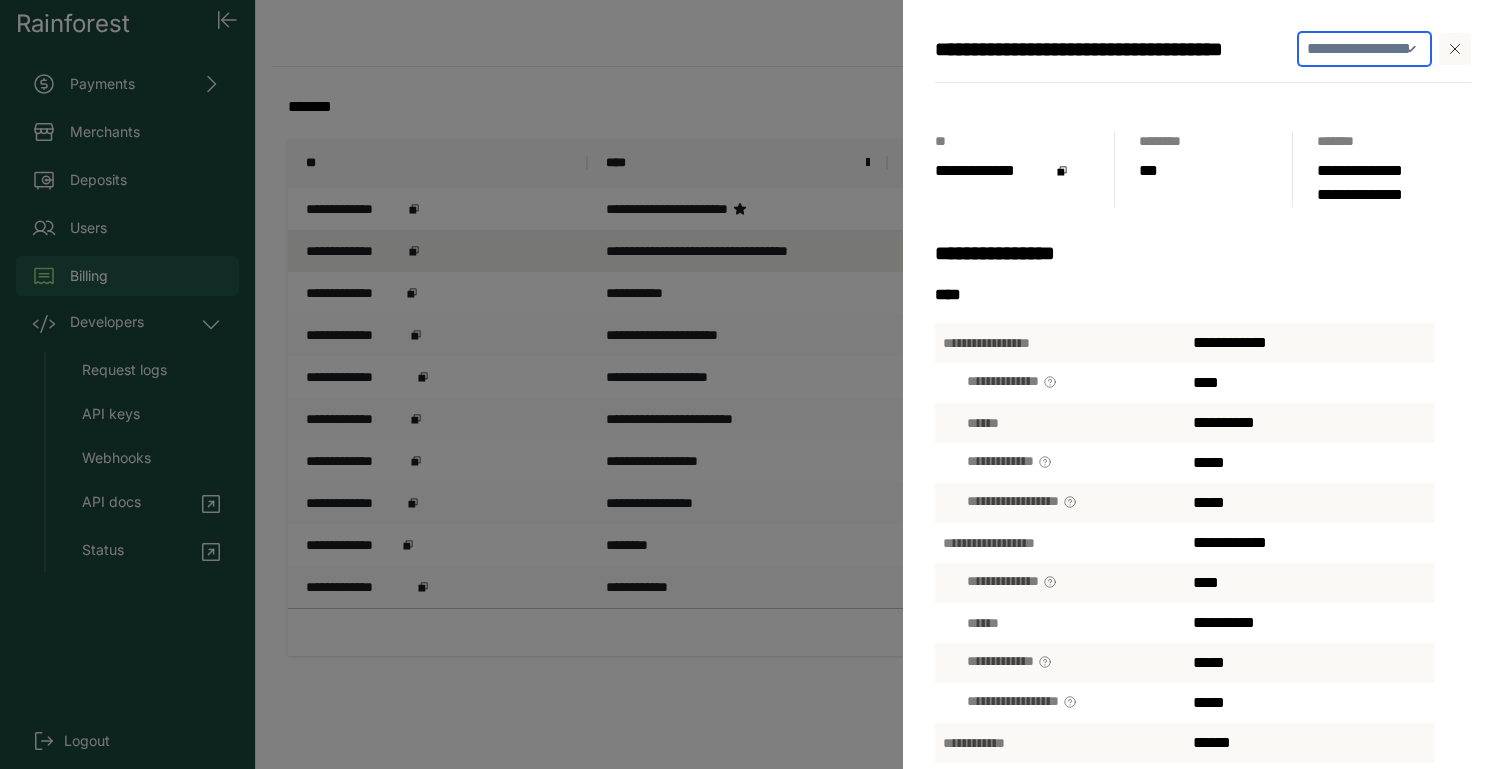 click on "**********" at bounding box center [1364, 49] 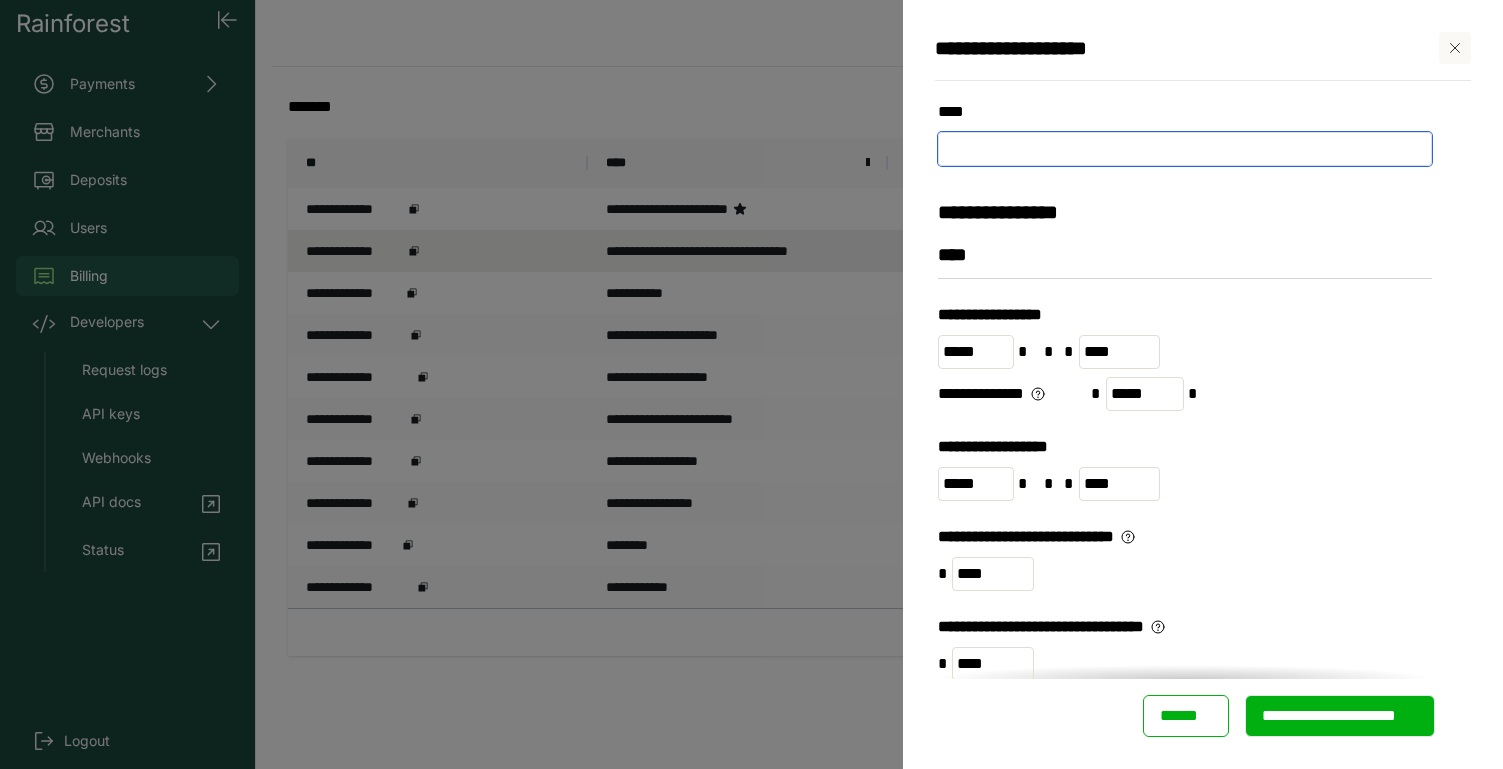 click at bounding box center [1185, 149] 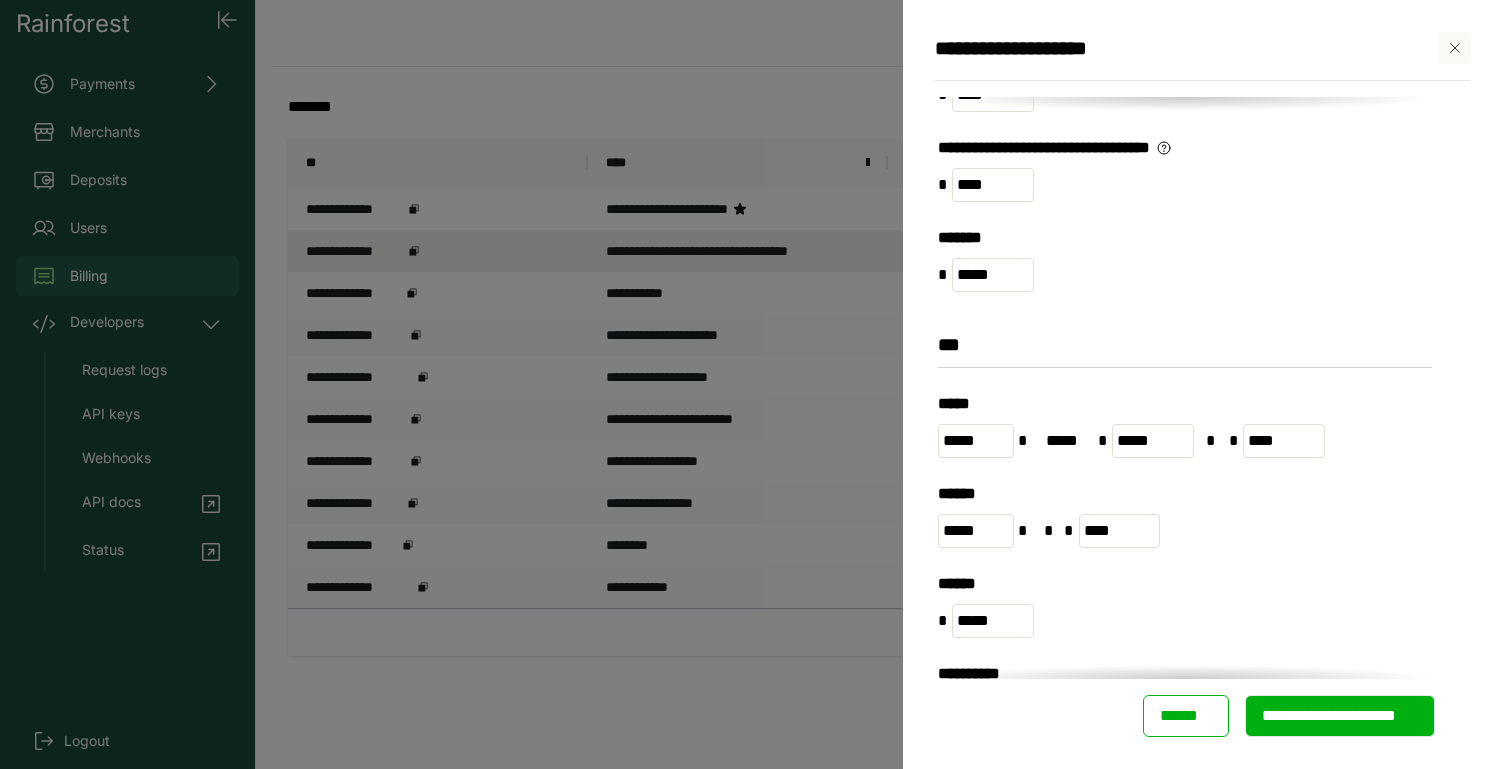 scroll, scrollTop: 882, scrollLeft: 0, axis: vertical 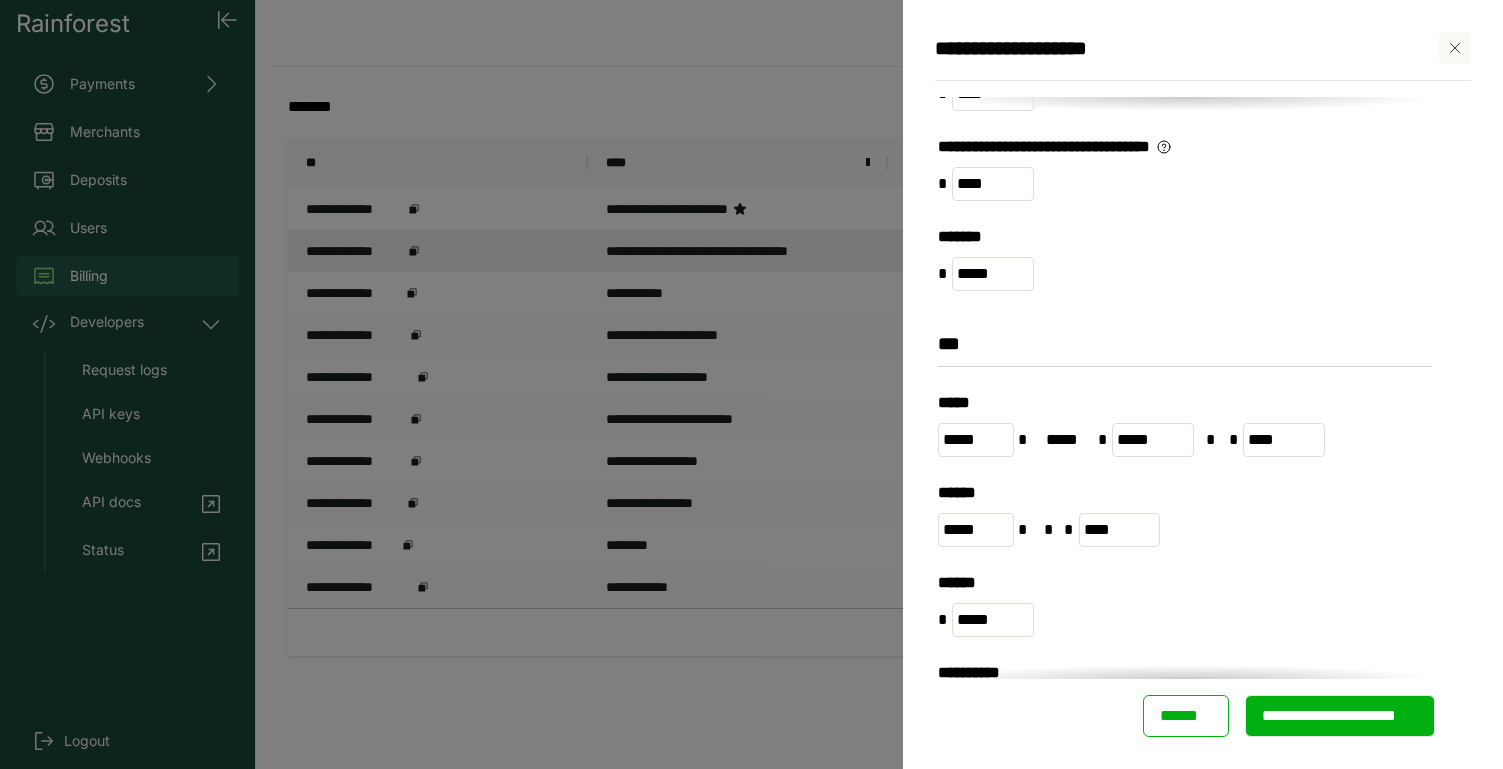 type on "**********" 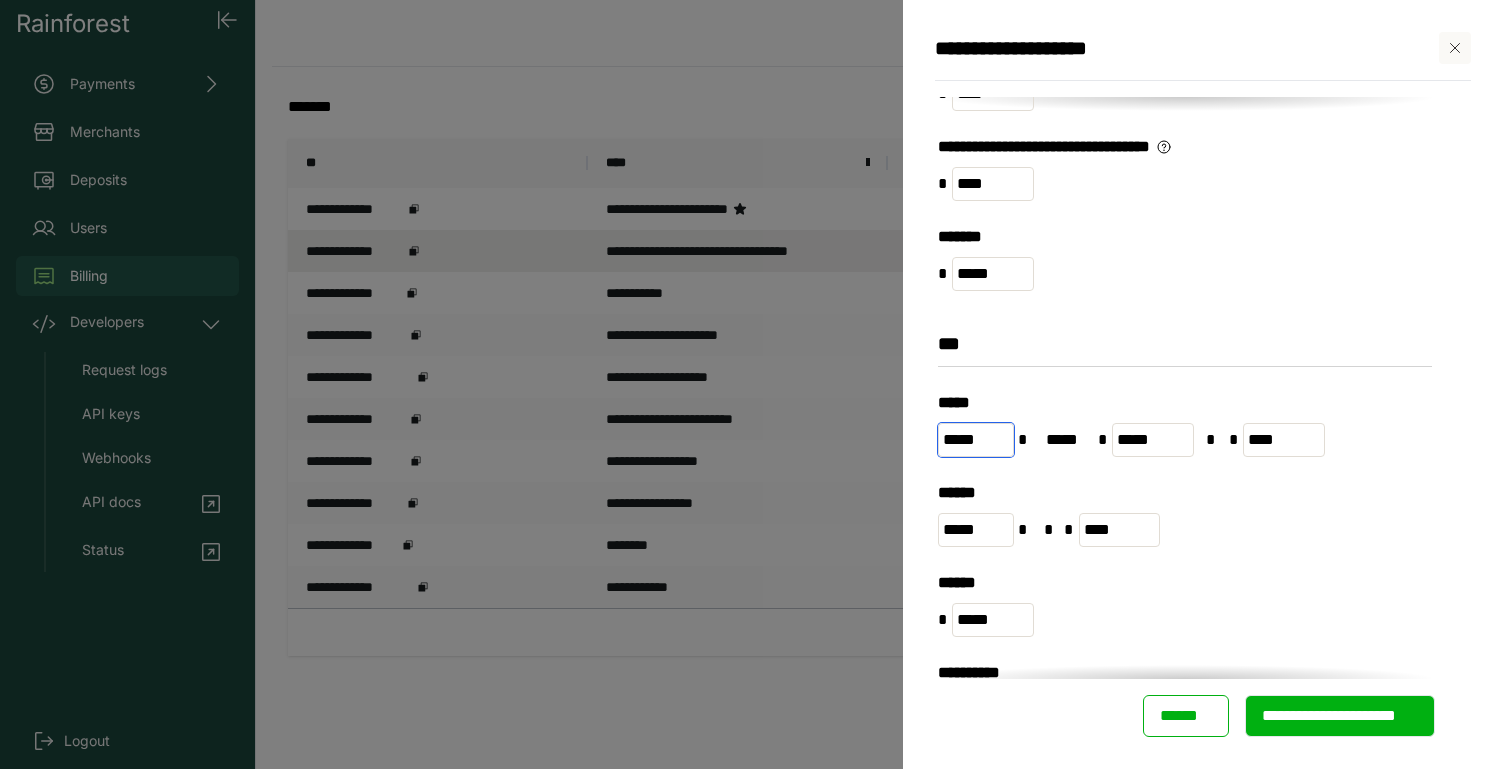 click on "*****" at bounding box center [976, 440] 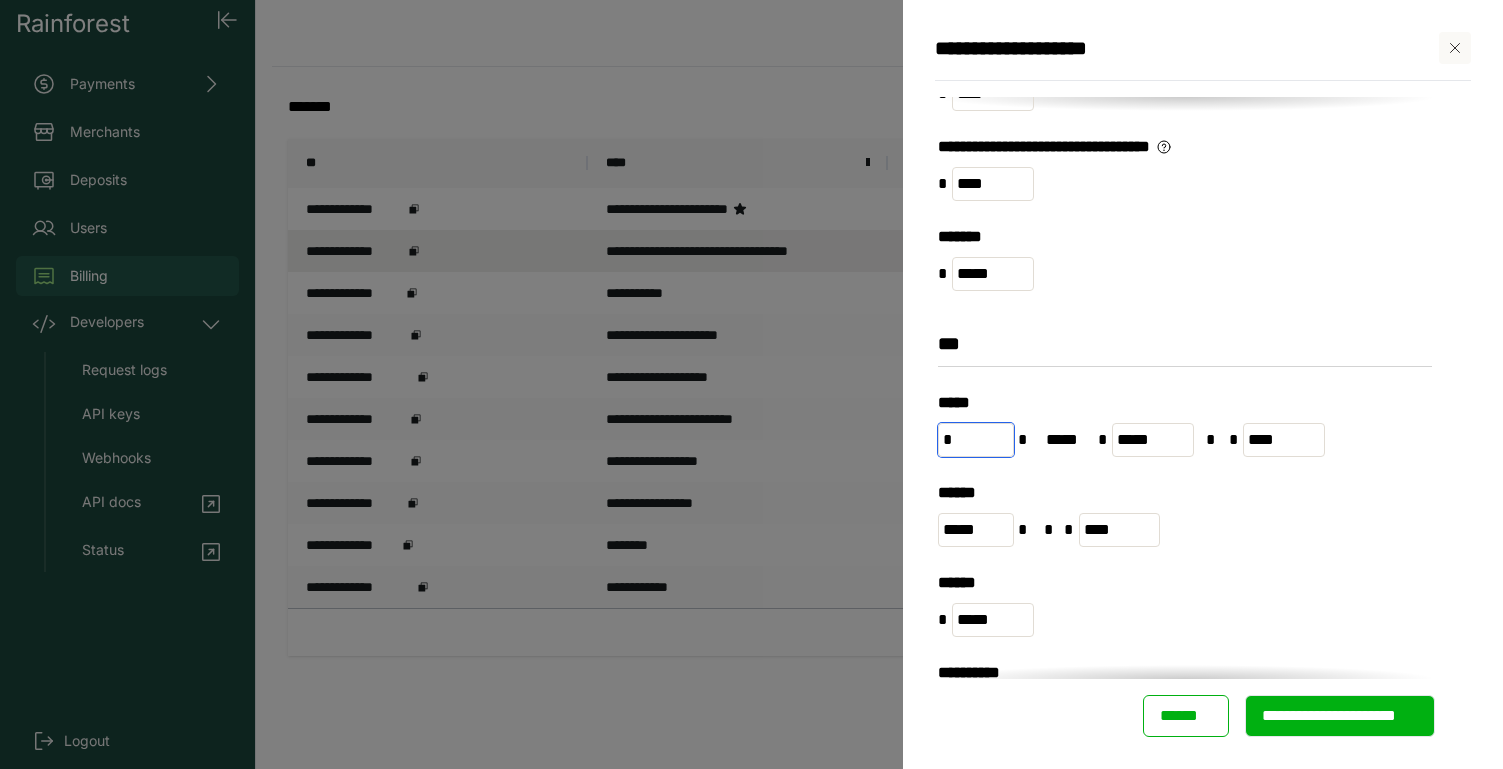 type on "*" 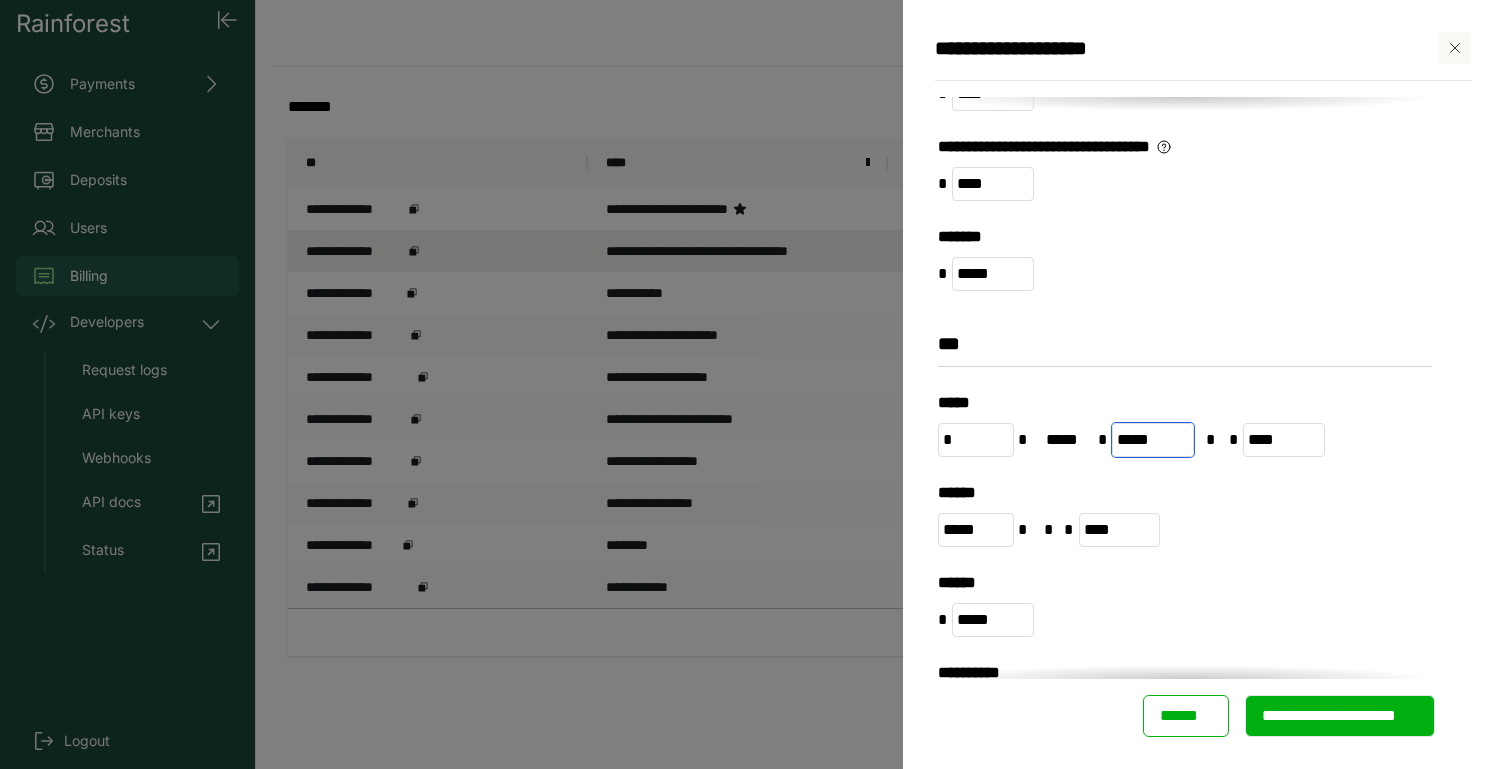 click on "*****" at bounding box center [1153, 440] 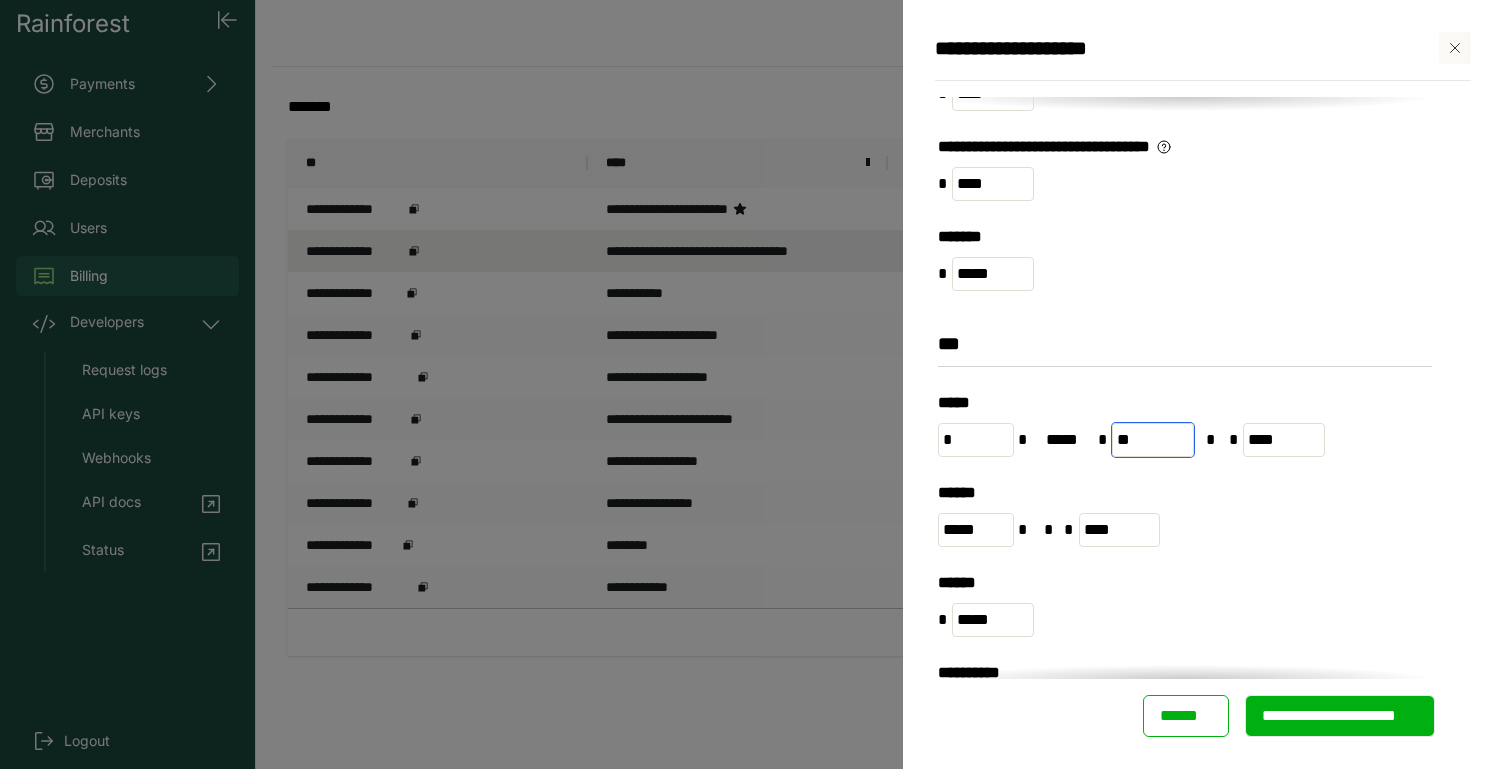 type on "**" 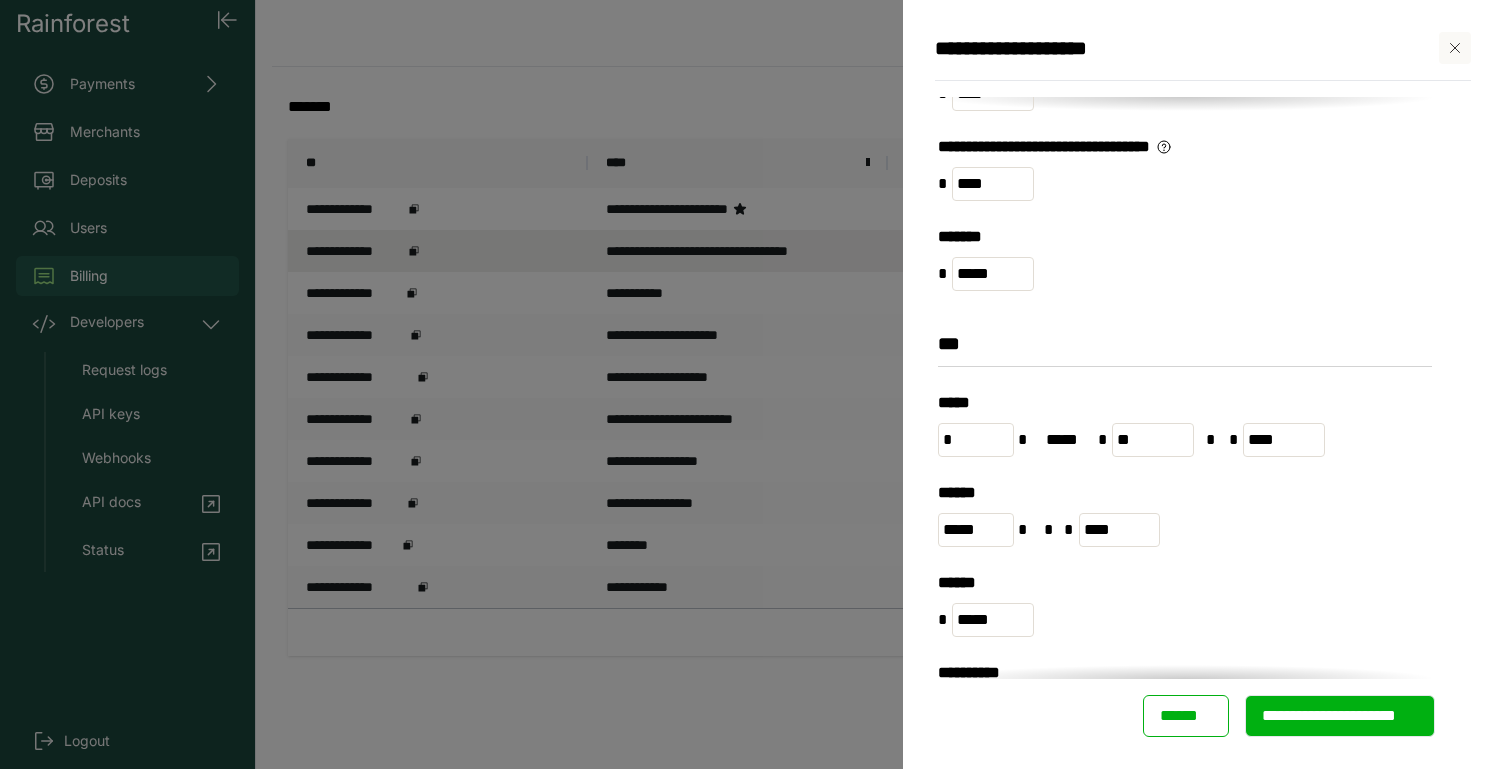 click on "******" at bounding box center (1185, 493) 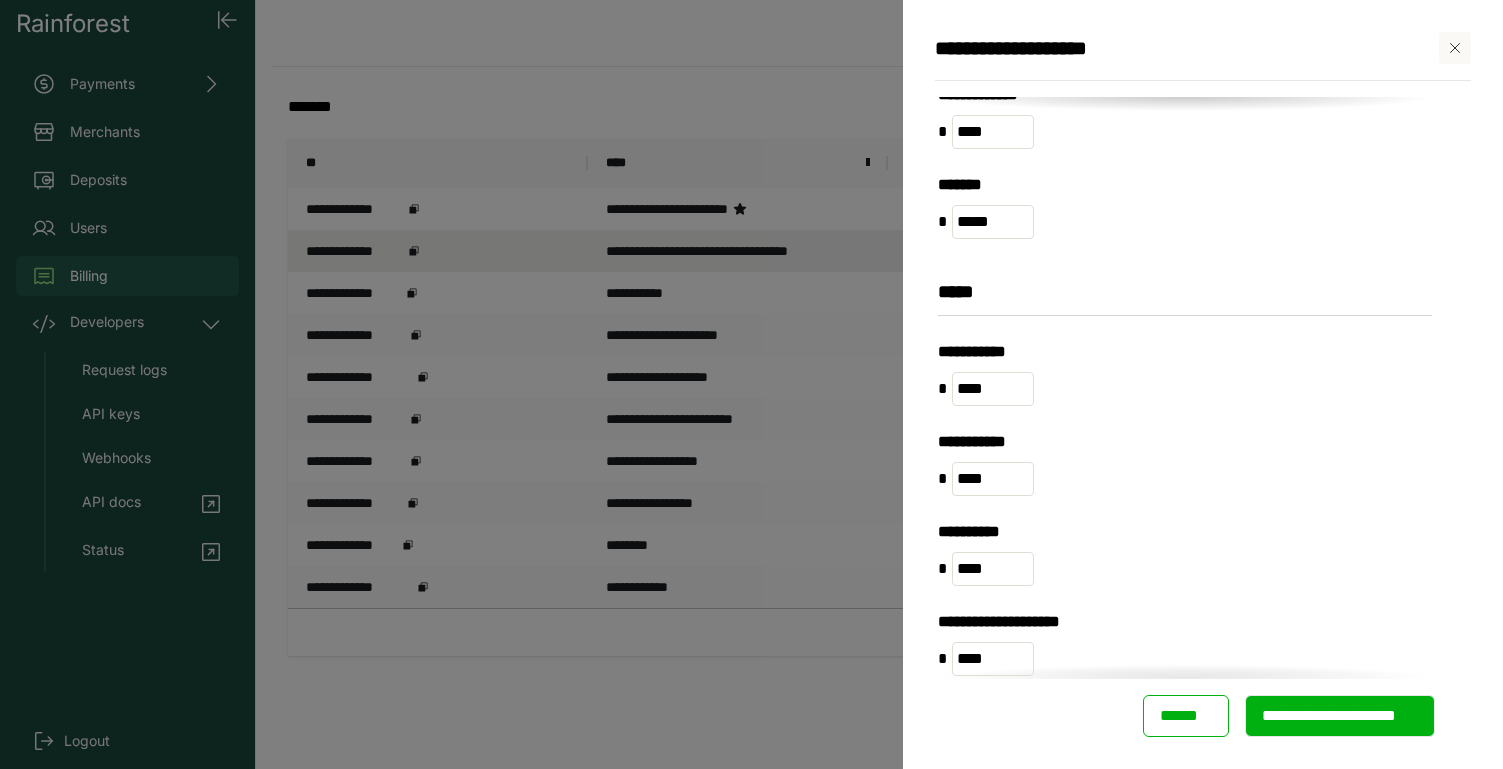 scroll, scrollTop: 1574, scrollLeft: 0, axis: vertical 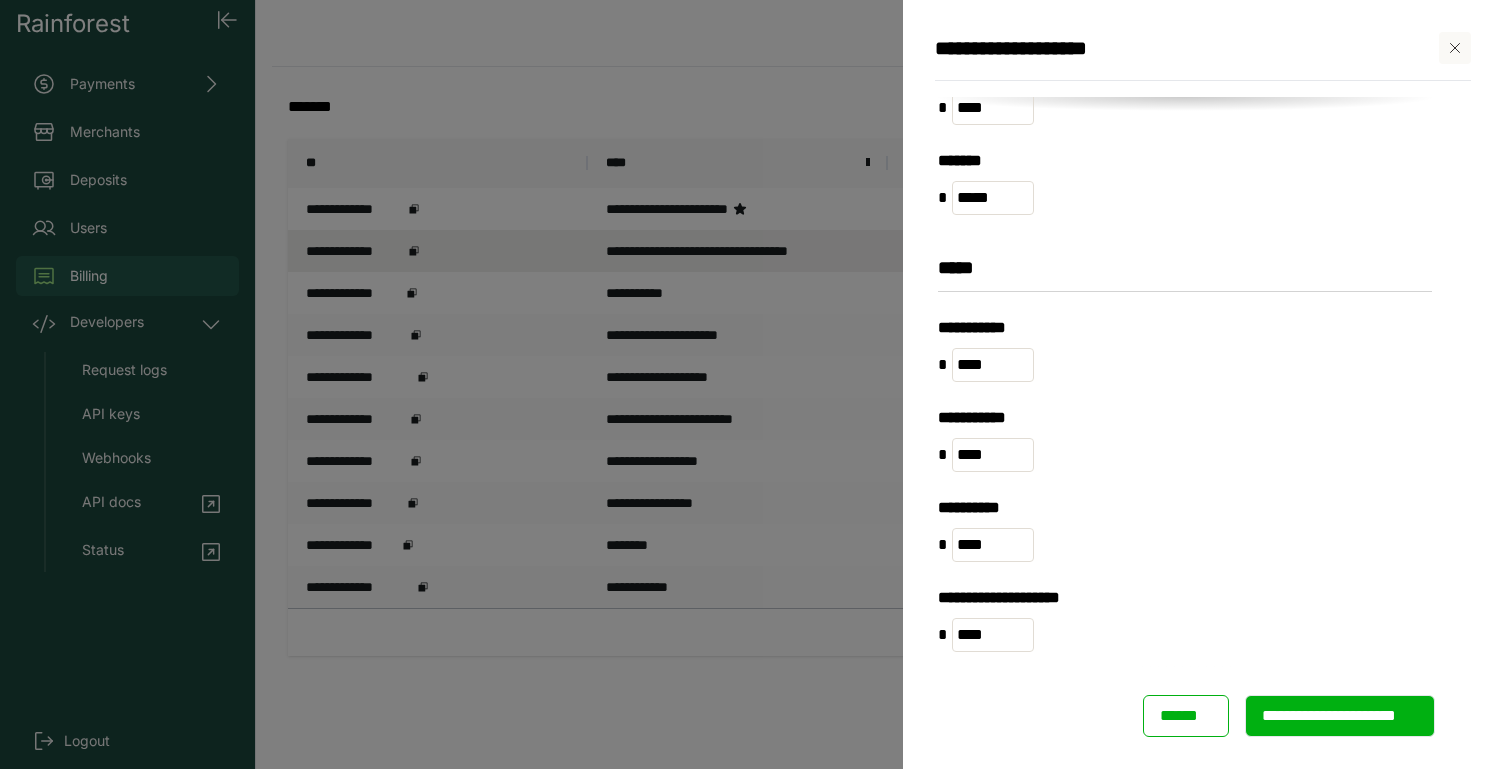 click on "**********" at bounding box center (1340, 716) 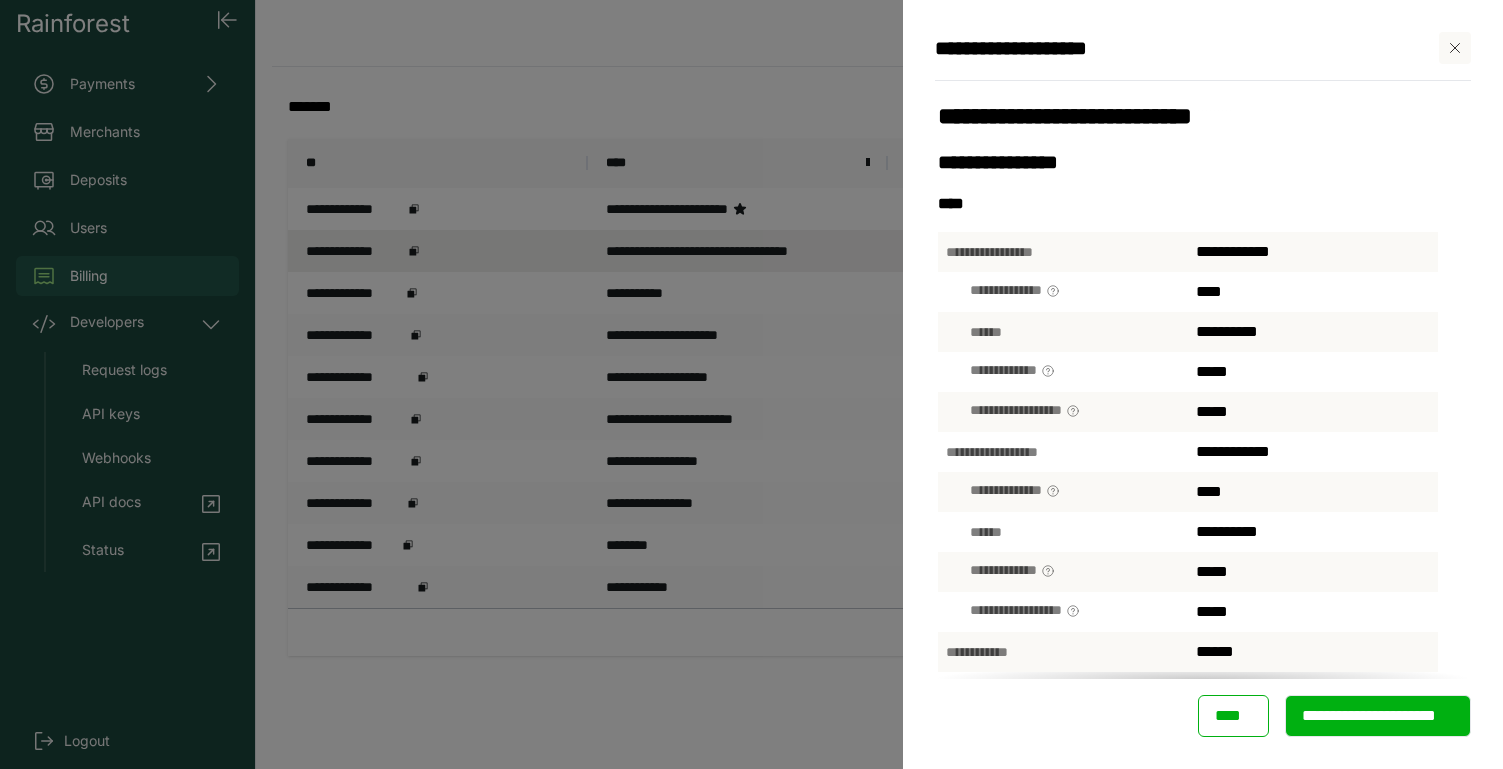 click on "**********" at bounding box center [1378, 716] 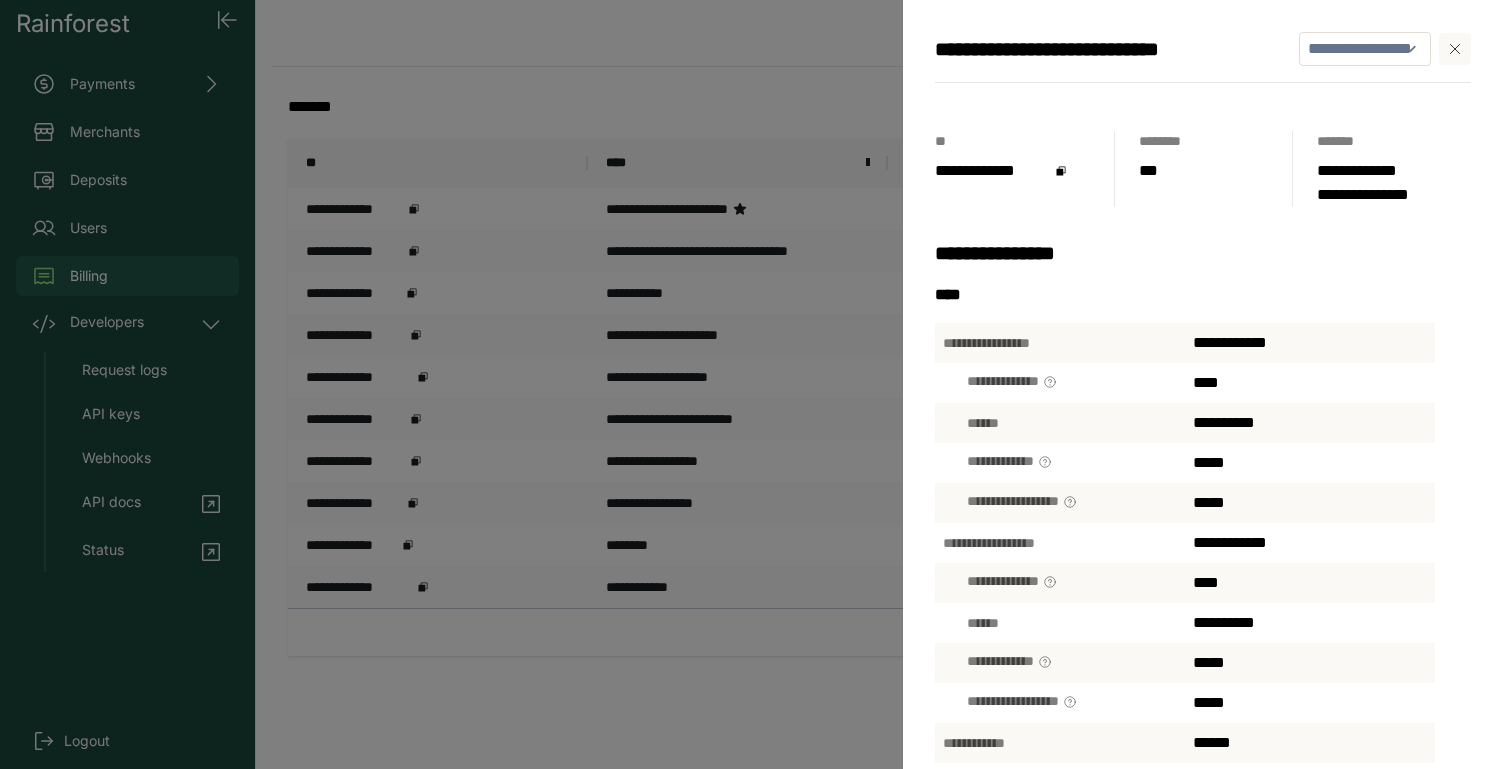 click 